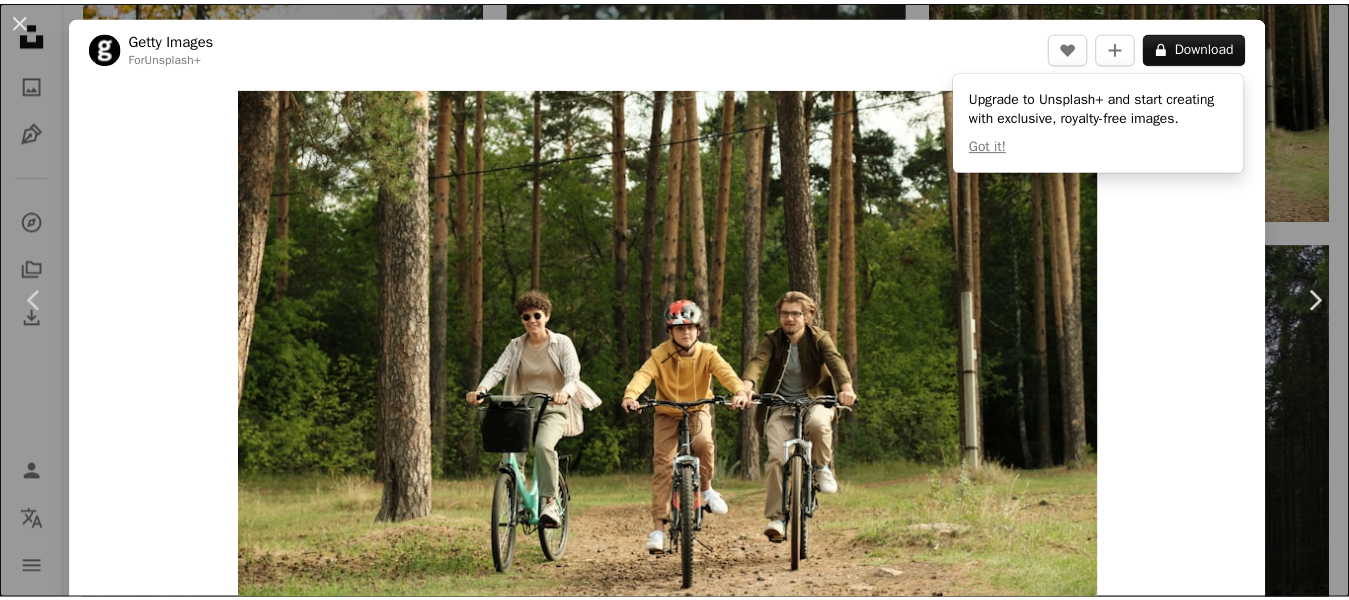 scroll, scrollTop: 1417, scrollLeft: 0, axis: vertical 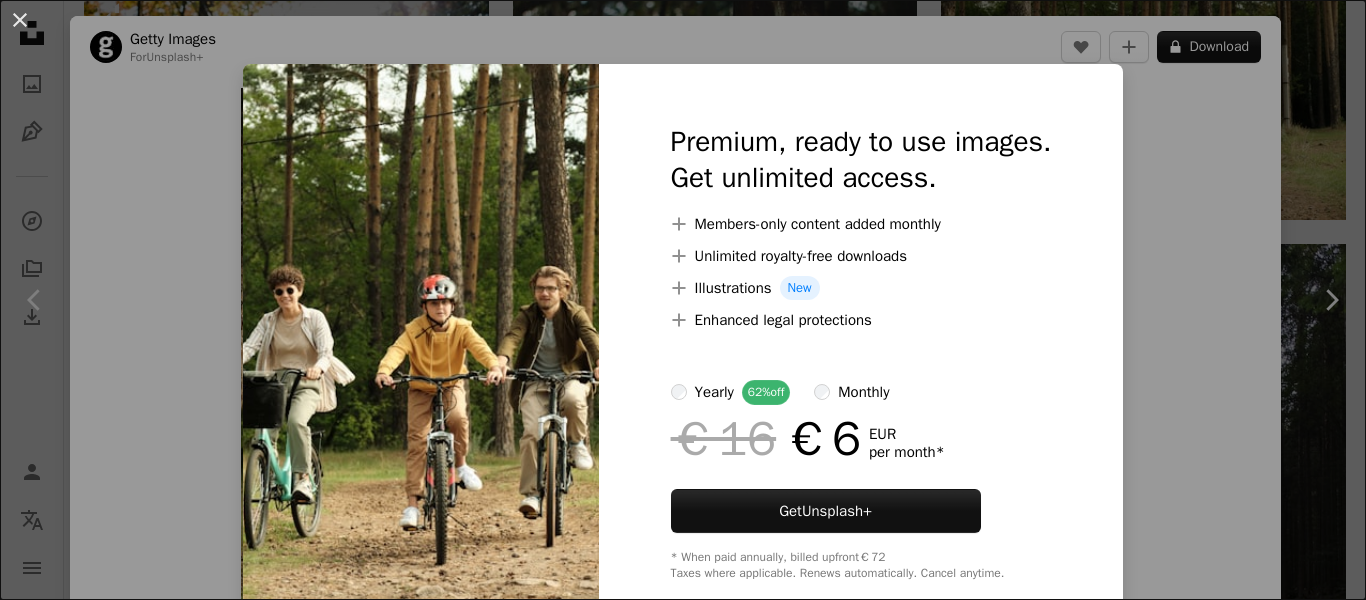click on "An X shape Premium, ready to use images. Get unlimited access. A plus sign Members-only content added monthly A plus sign Unlimited royalty-free downloads A plus sign Illustrations  New A plus sign Enhanced legal protections yearly 62%  off monthly €16   €6 EUR per month * Get  Unsplash+ * When paid annually, billed upfront  €72 Taxes where applicable. Renews automatically. Cancel anytime." at bounding box center (683, 300) 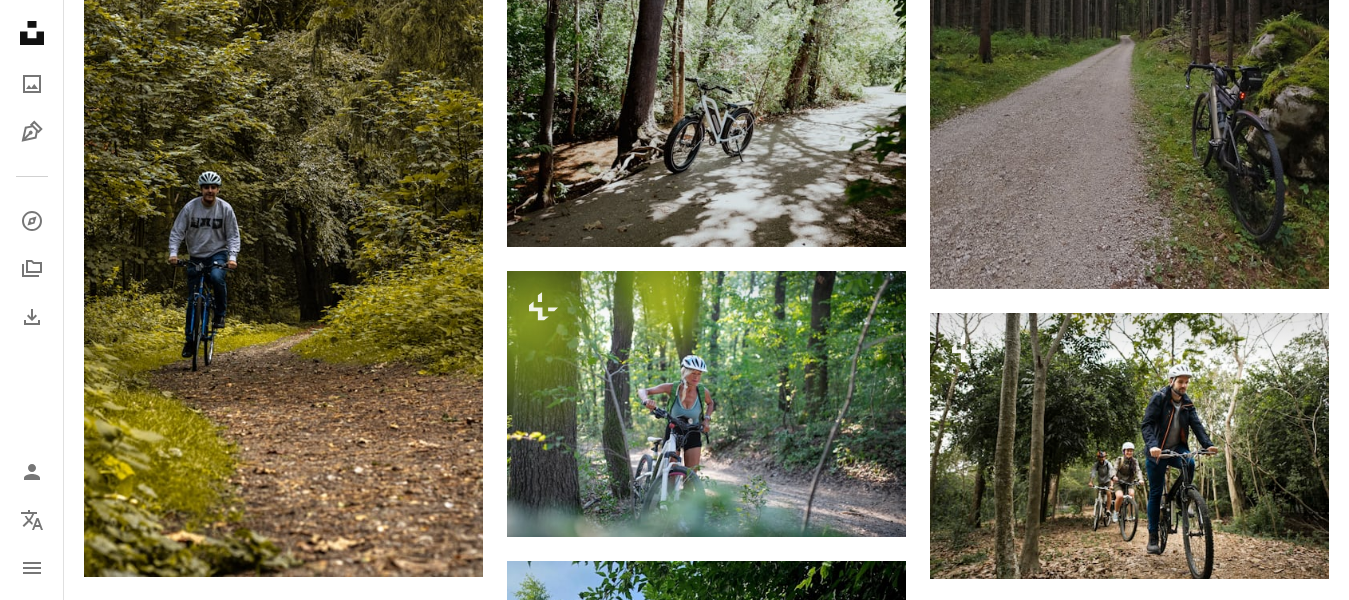 scroll, scrollTop: 1835, scrollLeft: 0, axis: vertical 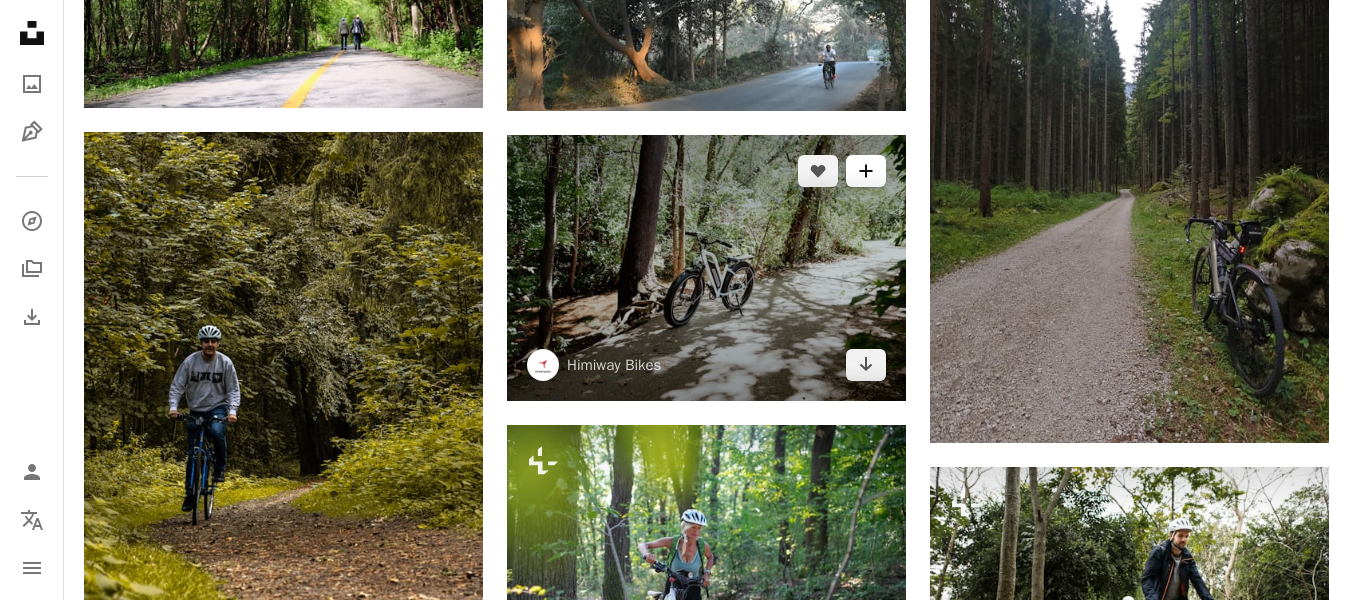 click on "A plus sign" 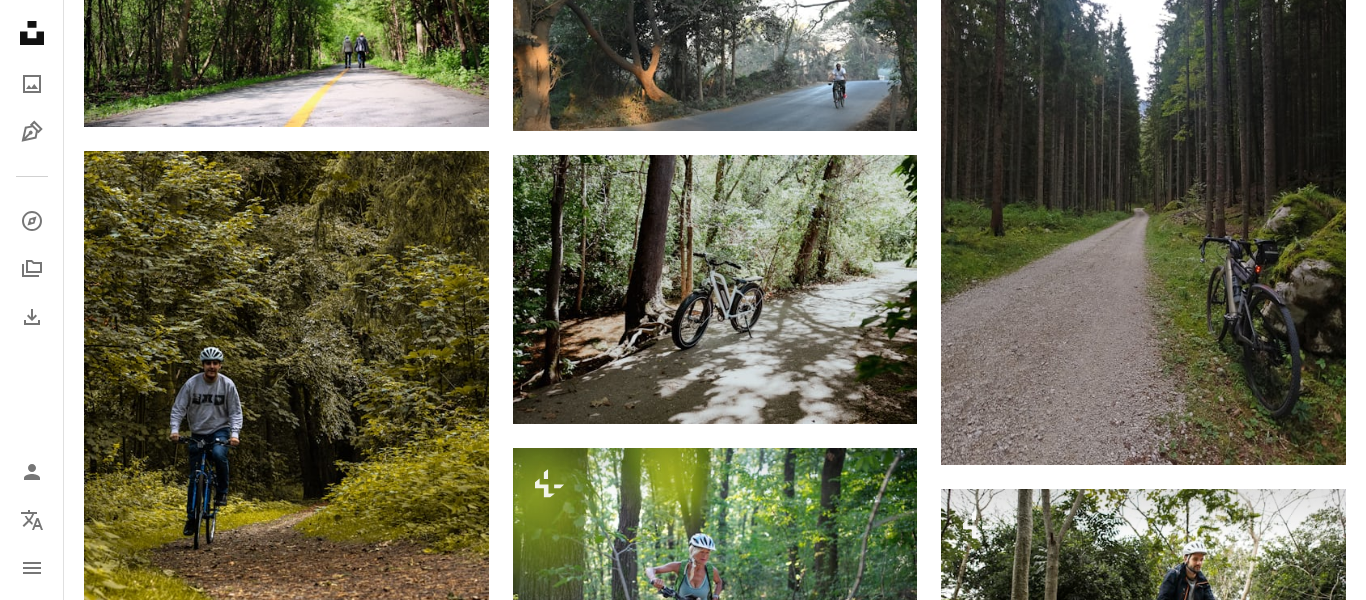 click at bounding box center (373, 3045) 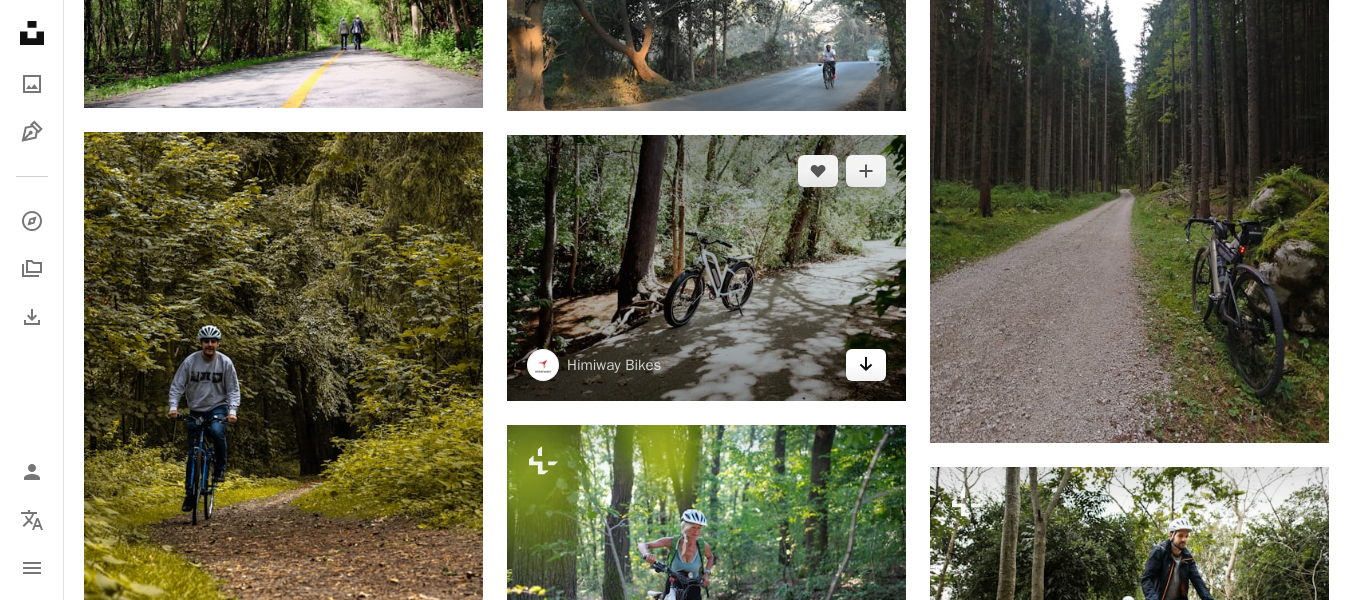 click 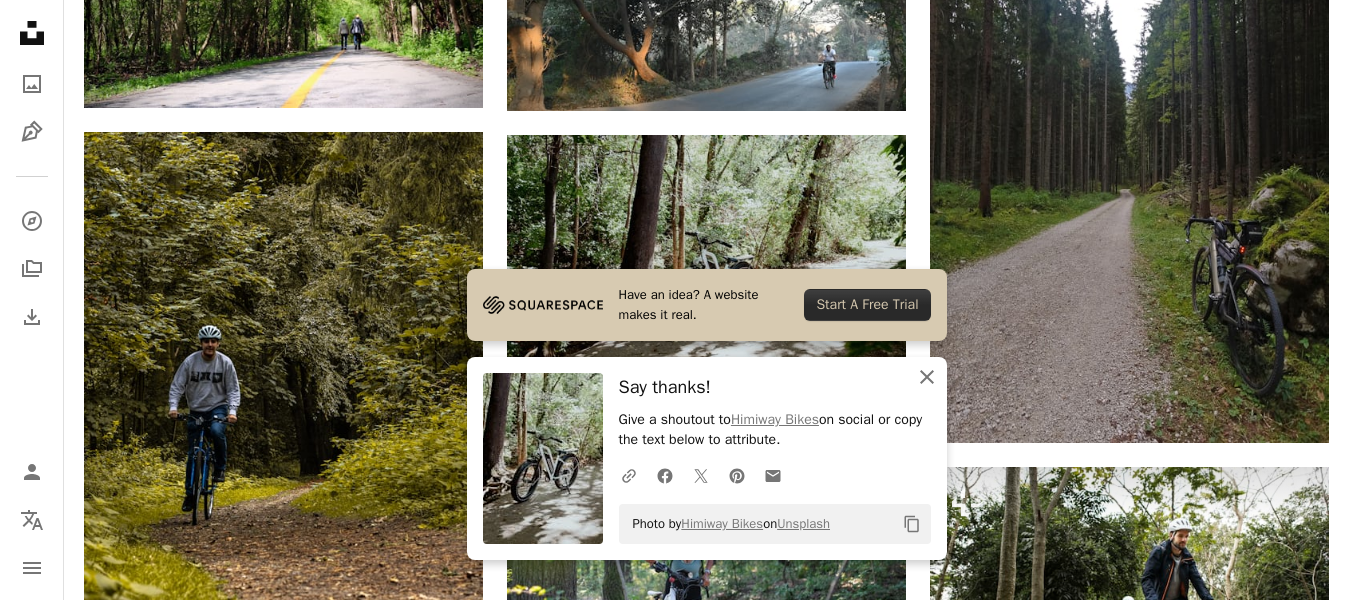 click on "An X shape" 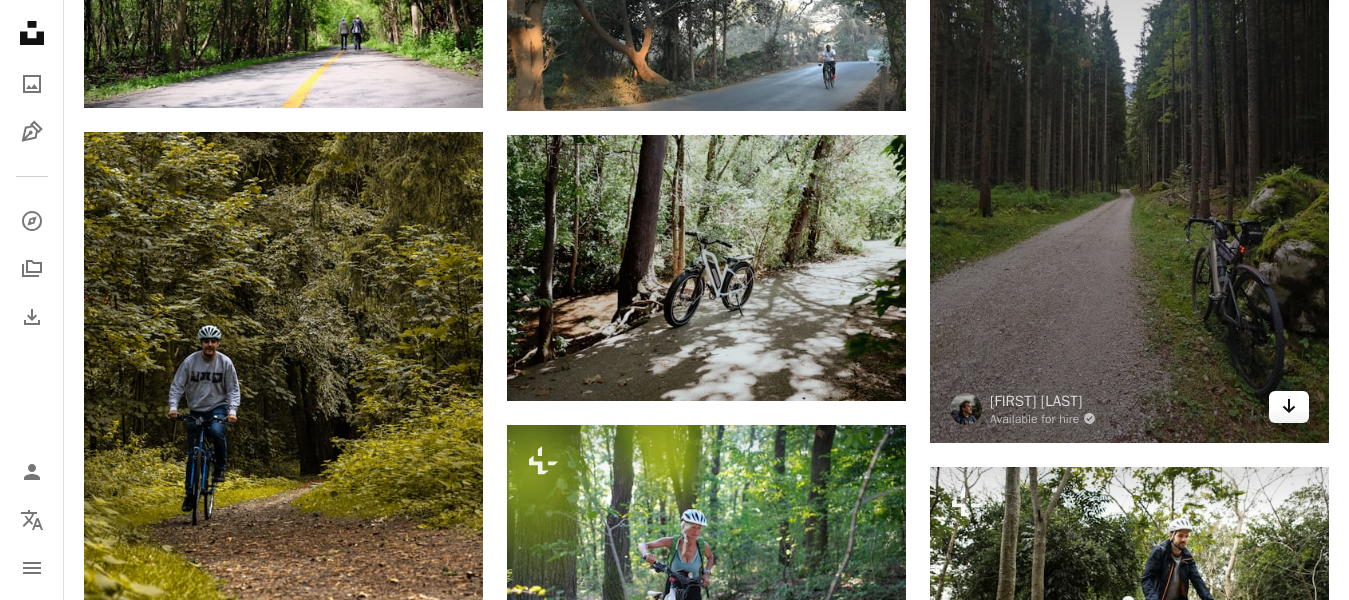 click on "Arrow pointing down" 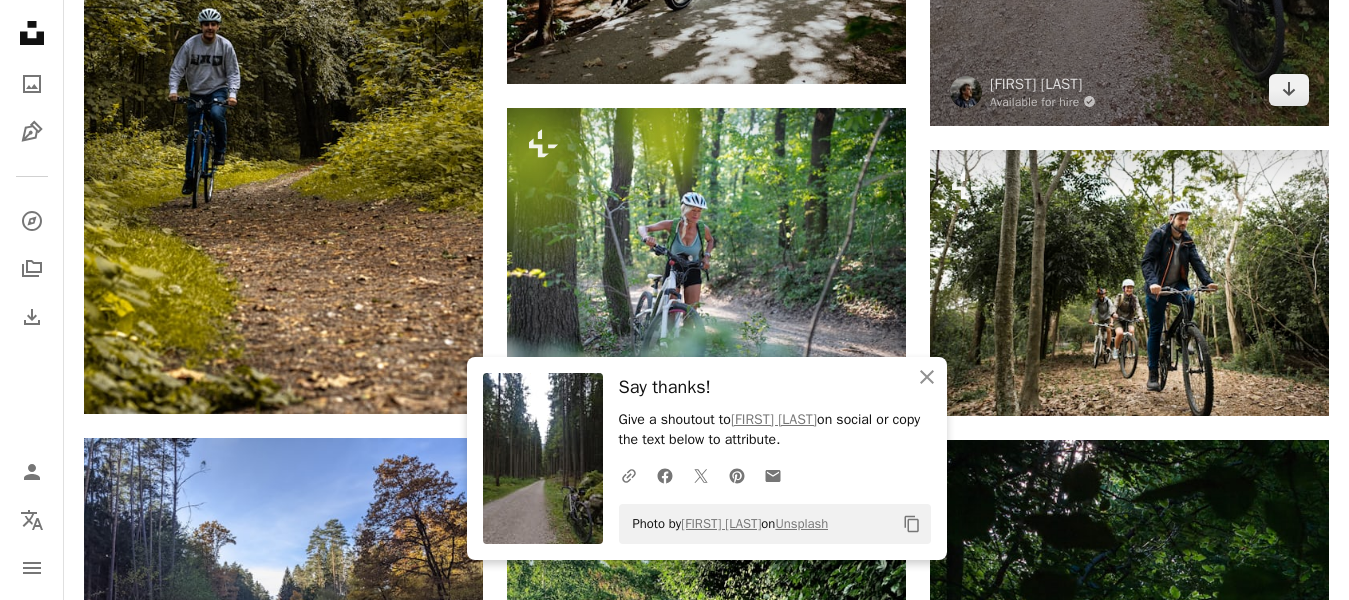 scroll, scrollTop: 2160, scrollLeft: 0, axis: vertical 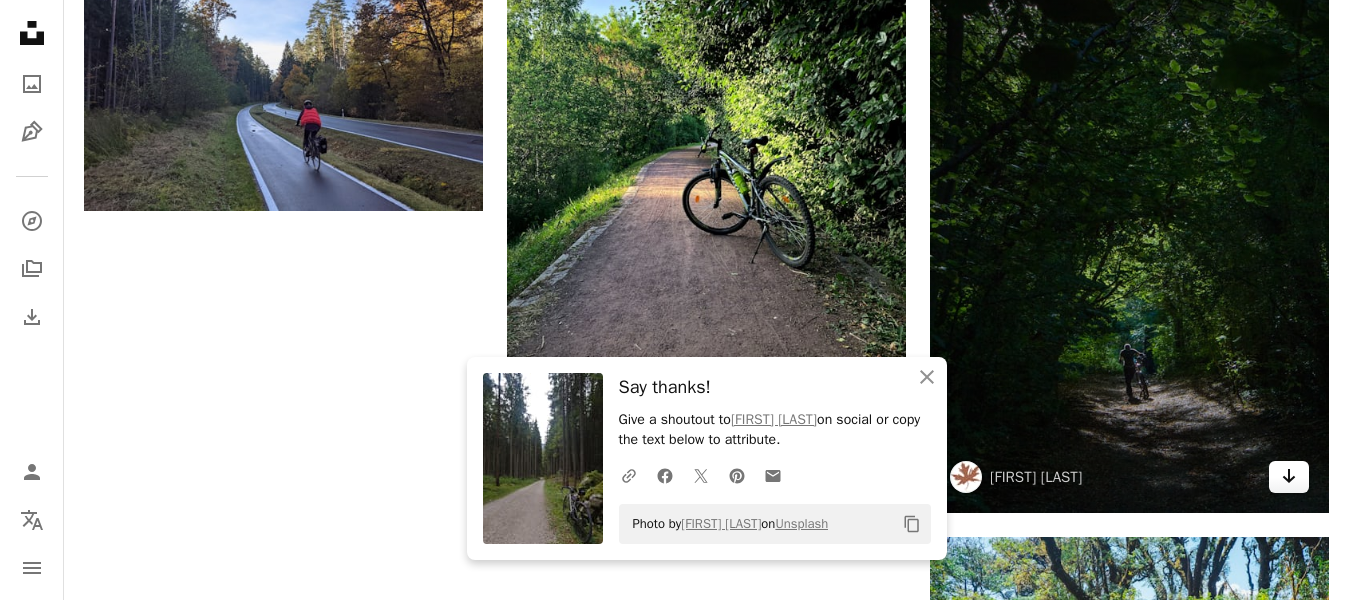 click on "Arrow pointing down" 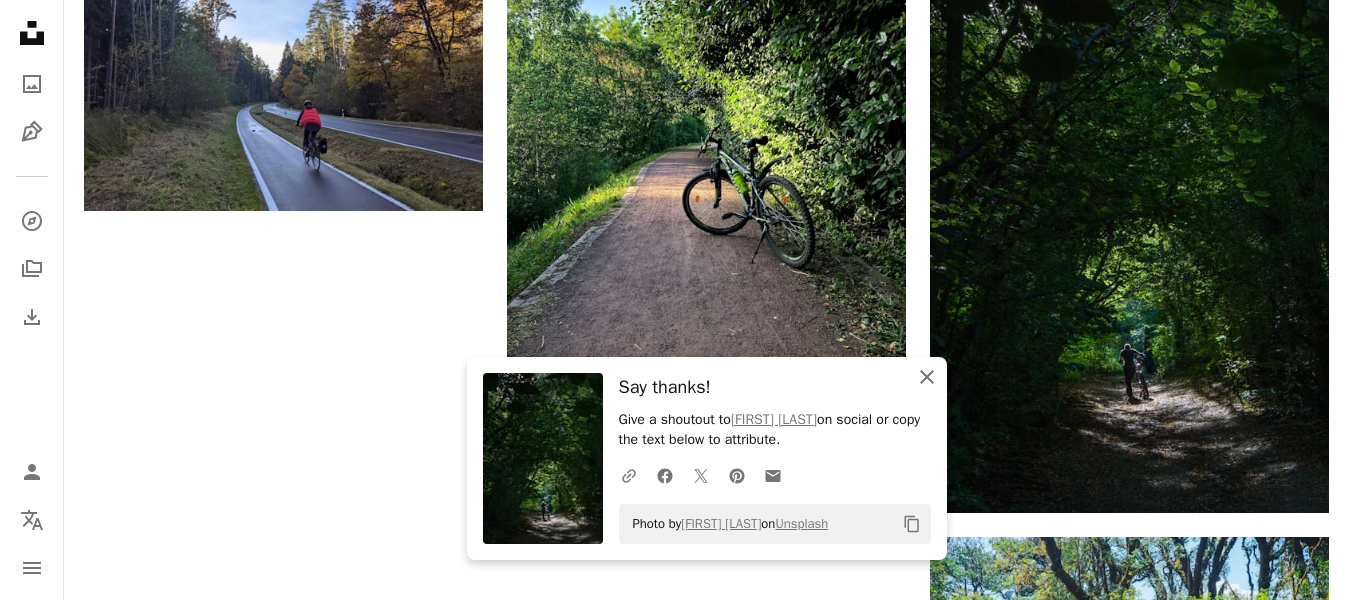 click on "An X shape" 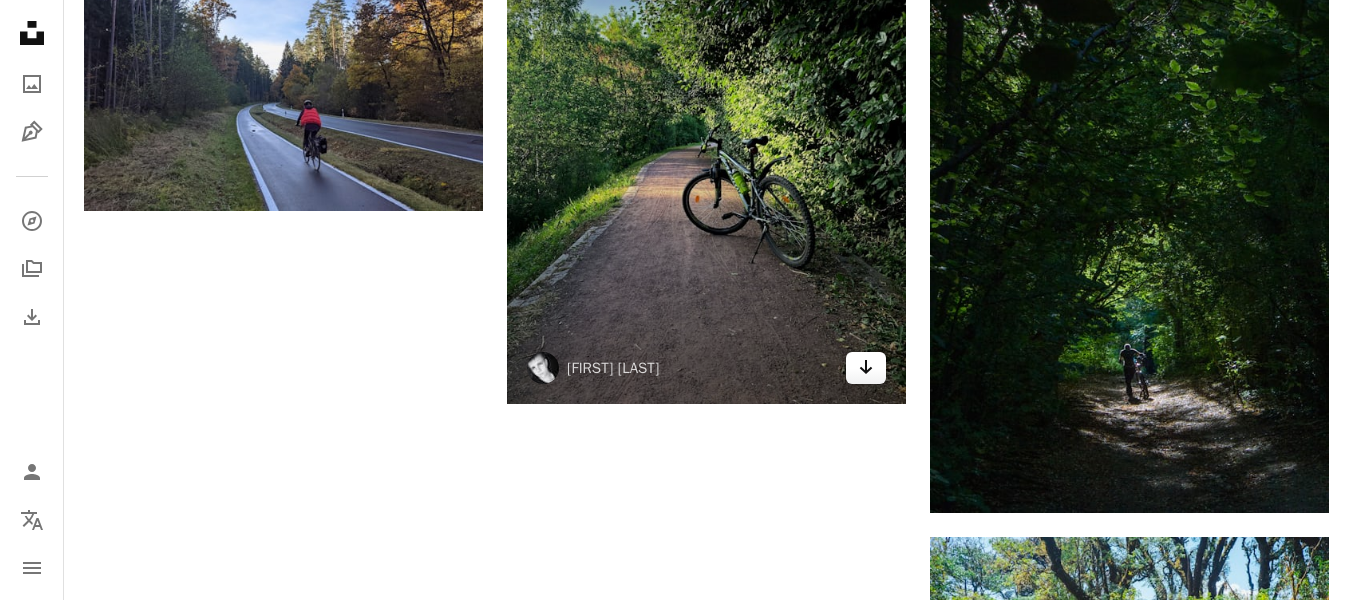 click on "Arrow pointing down" 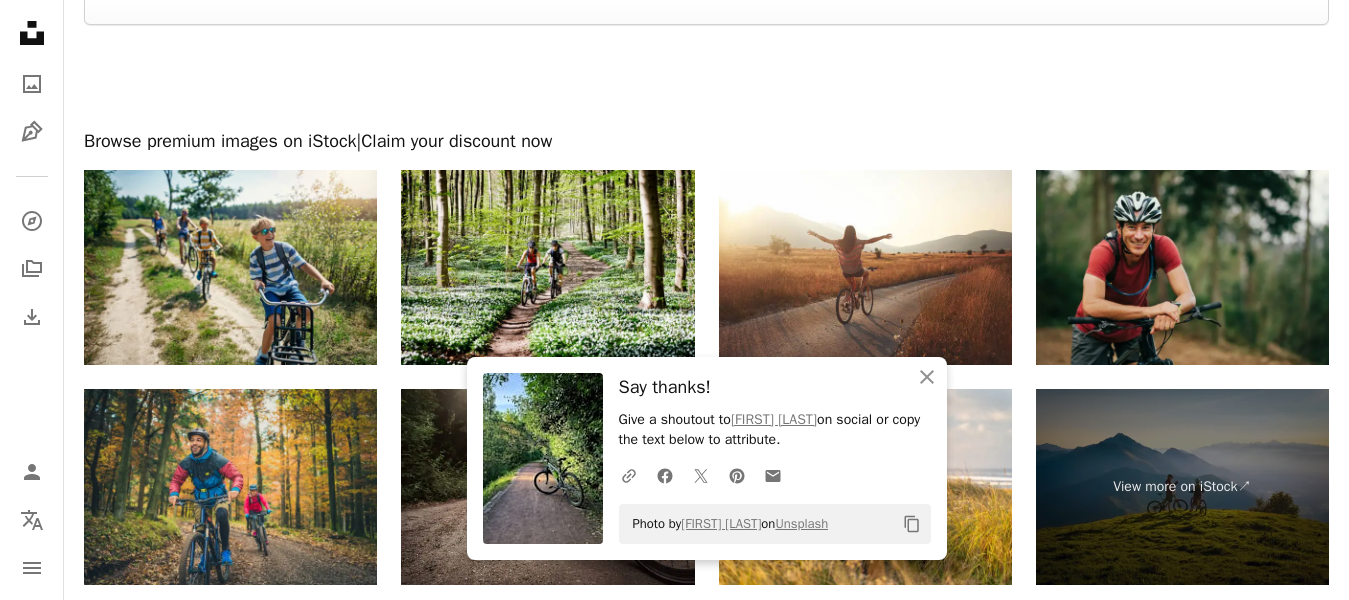scroll, scrollTop: 3575, scrollLeft: 0, axis: vertical 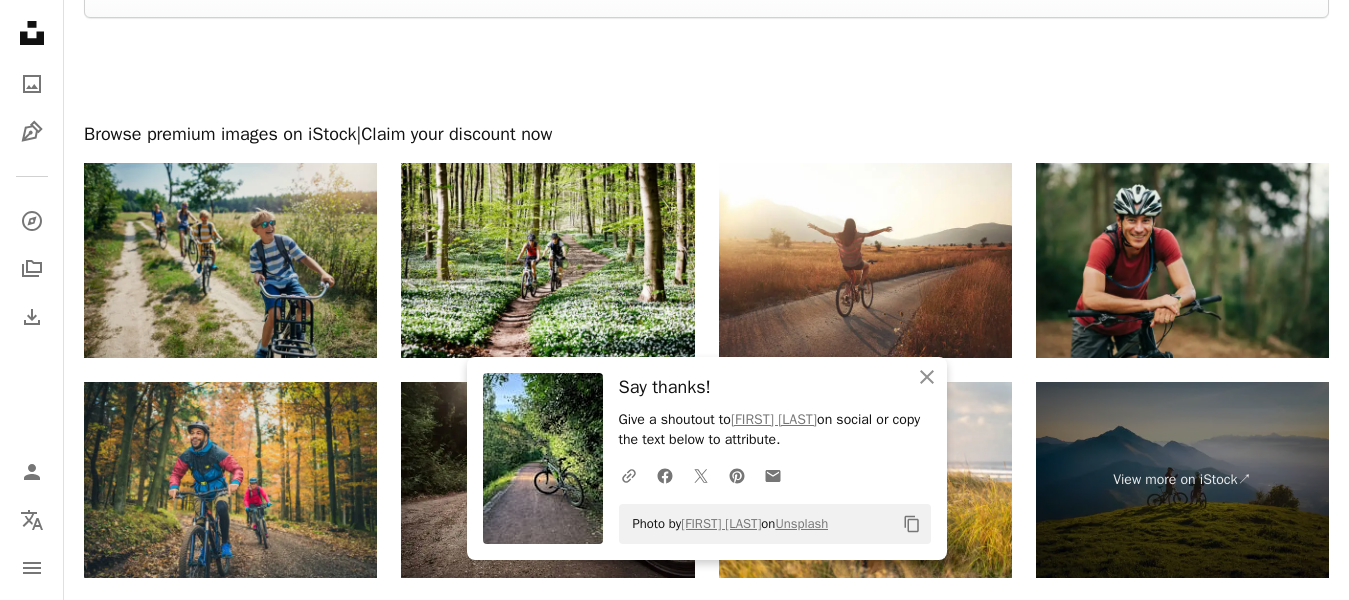 click at bounding box center [230, 261] 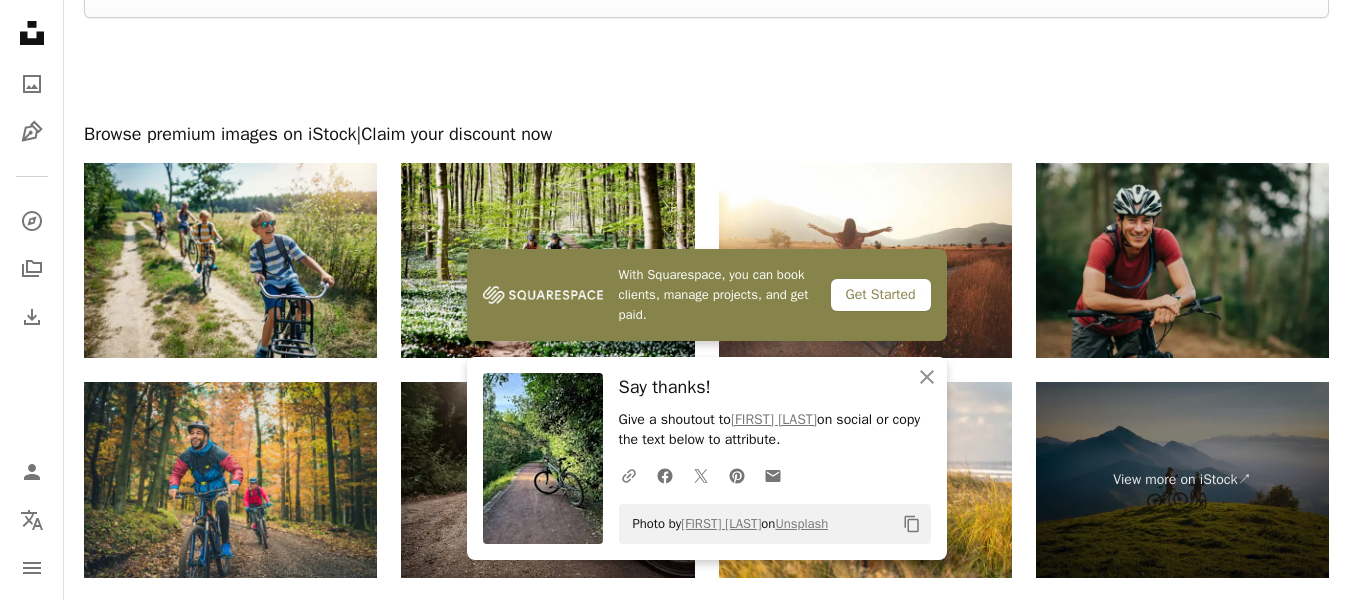click at bounding box center [1182, 261] 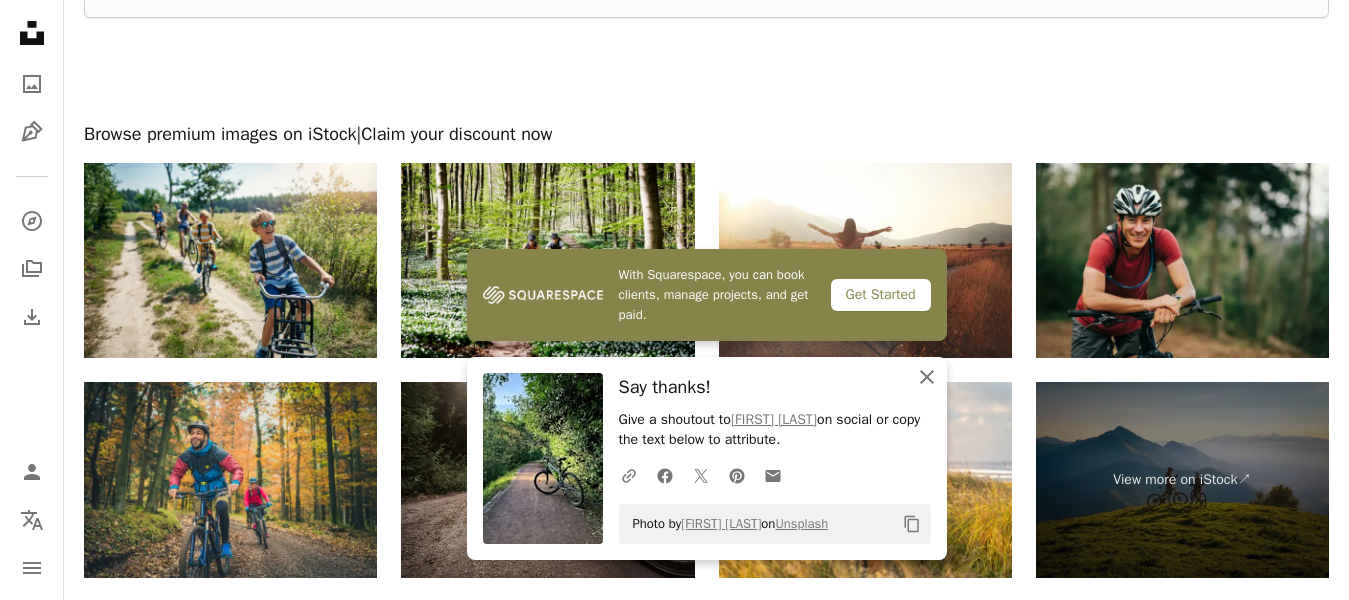 click on "An X shape" 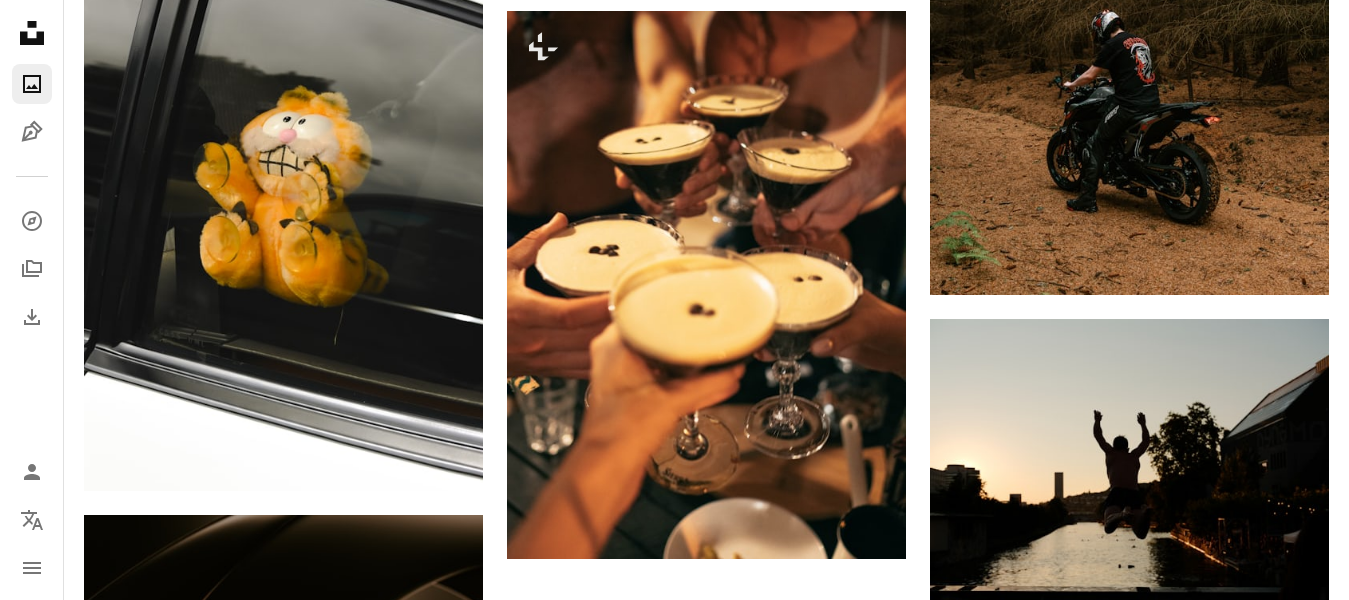 scroll, scrollTop: 0, scrollLeft: 0, axis: both 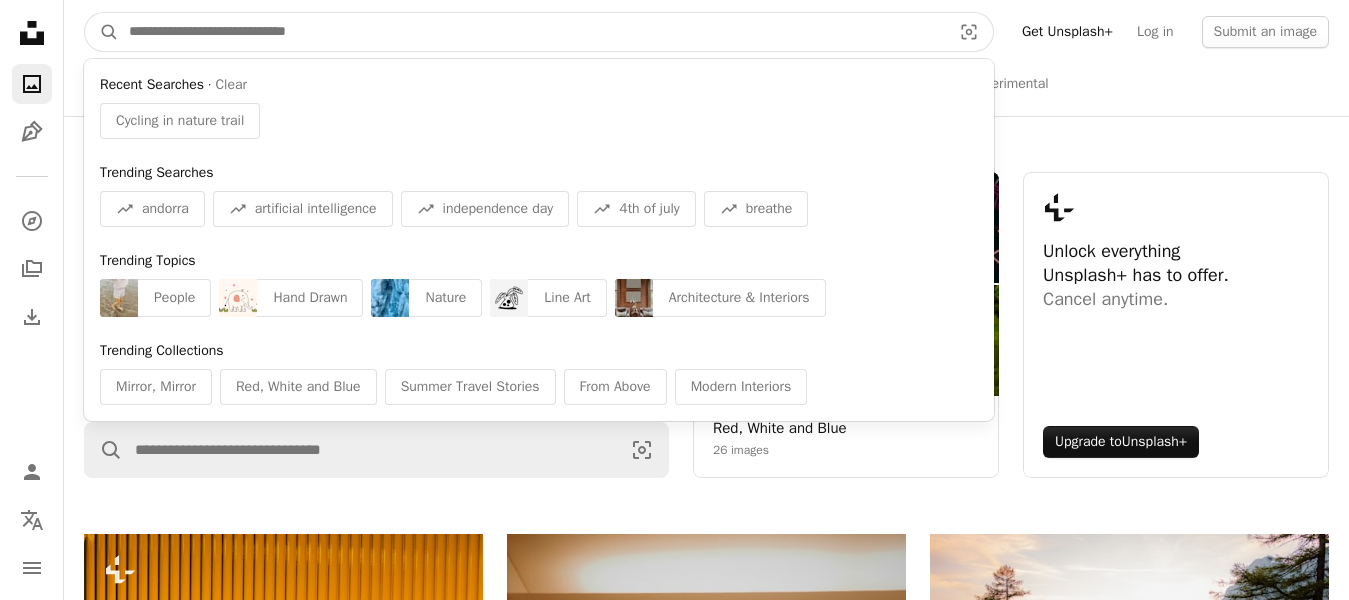click at bounding box center [532, 32] 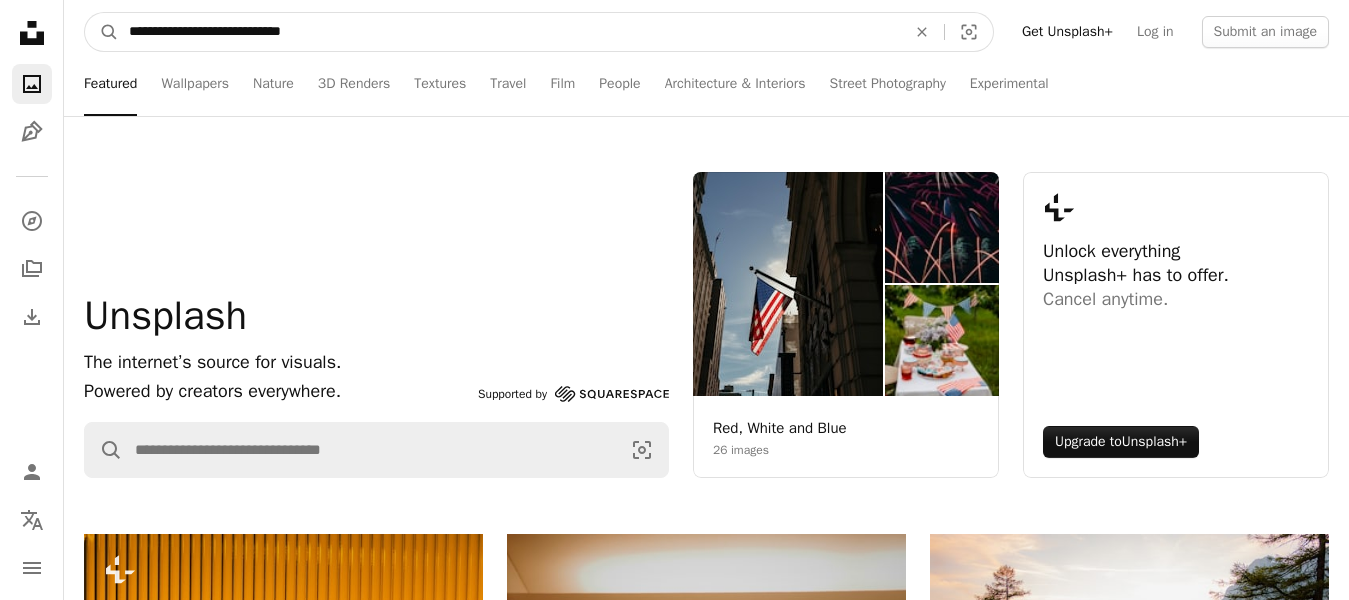 type on "**********" 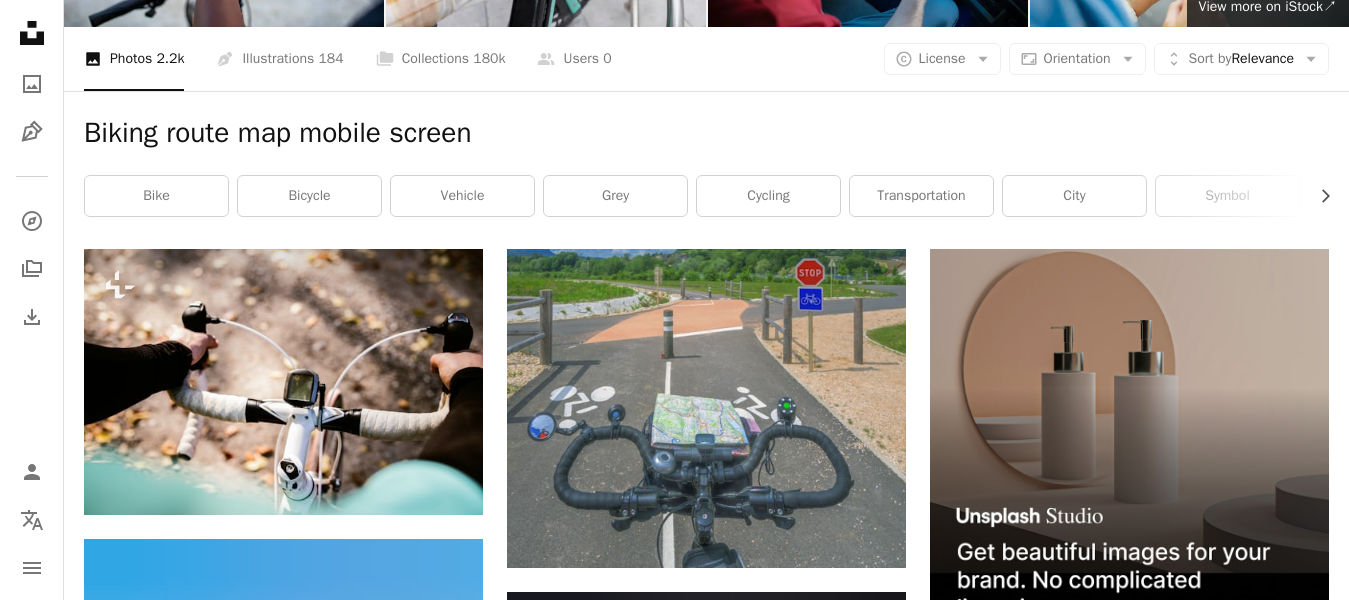 scroll, scrollTop: 359, scrollLeft: 0, axis: vertical 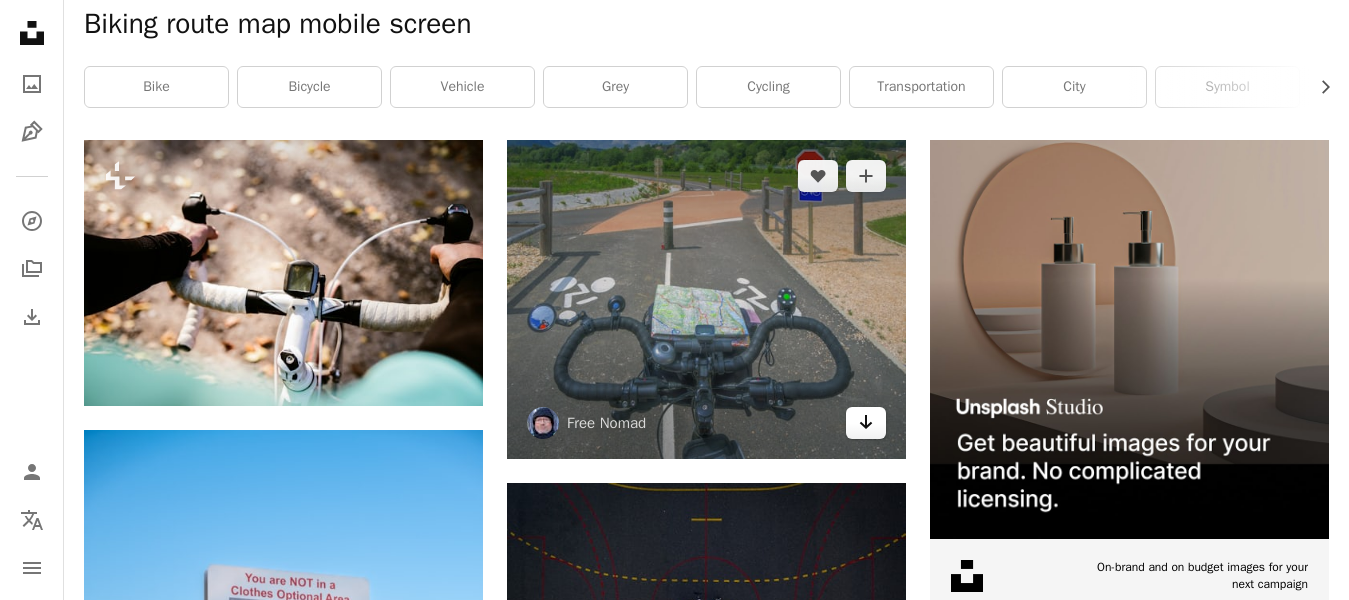 click on "Arrow pointing down" 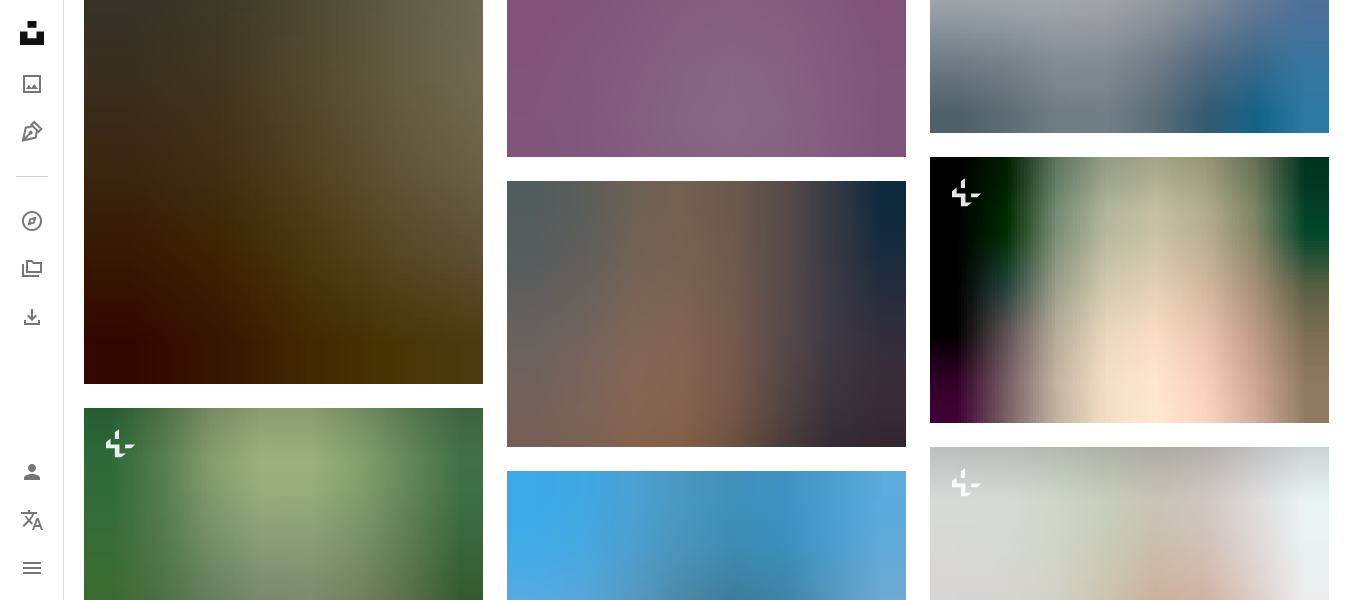 scroll, scrollTop: 1768, scrollLeft: 0, axis: vertical 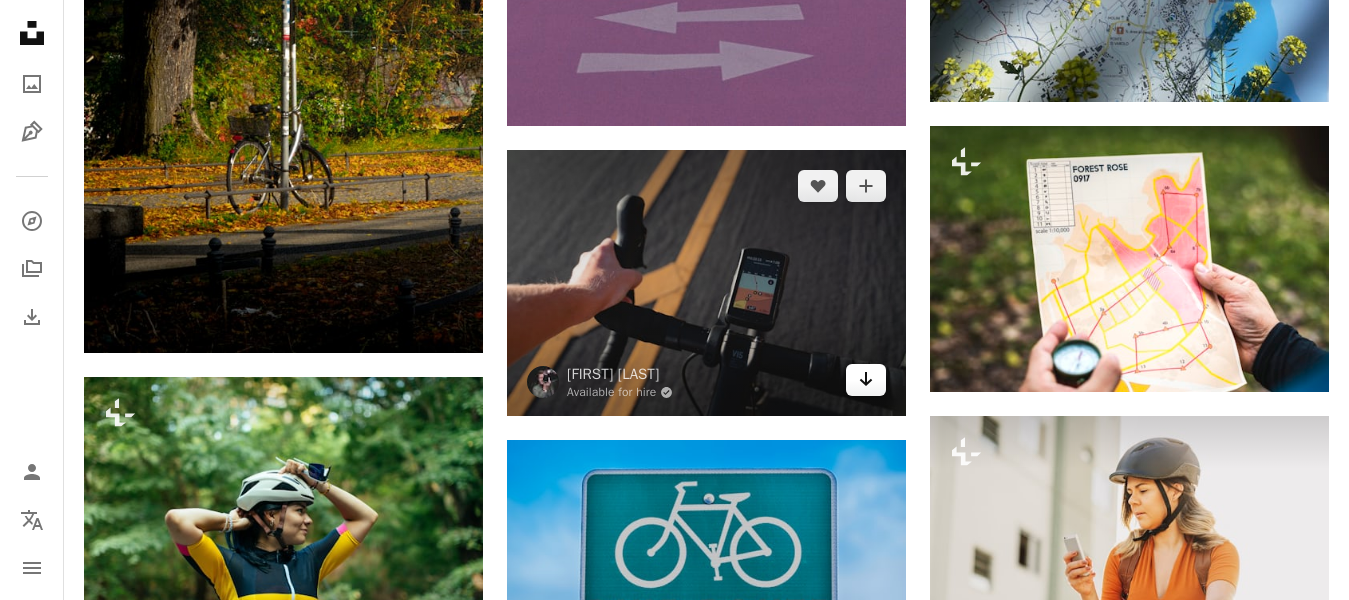 click 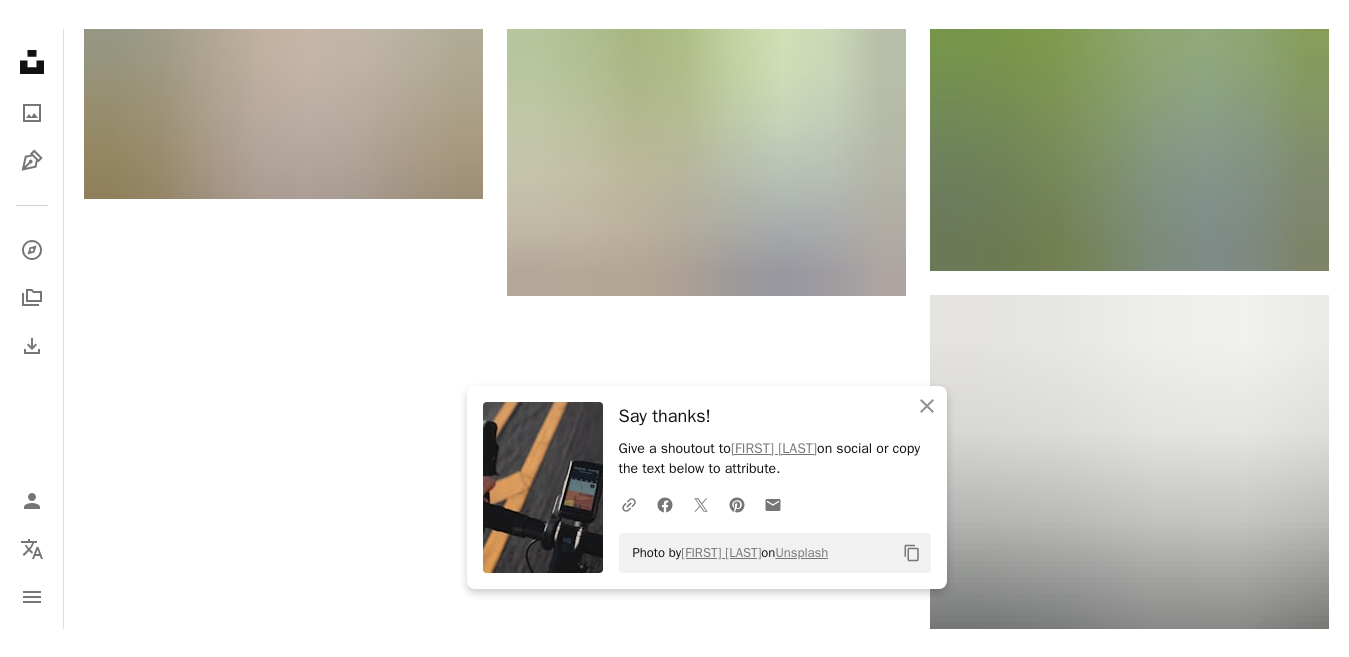 scroll, scrollTop: 2539, scrollLeft: 0, axis: vertical 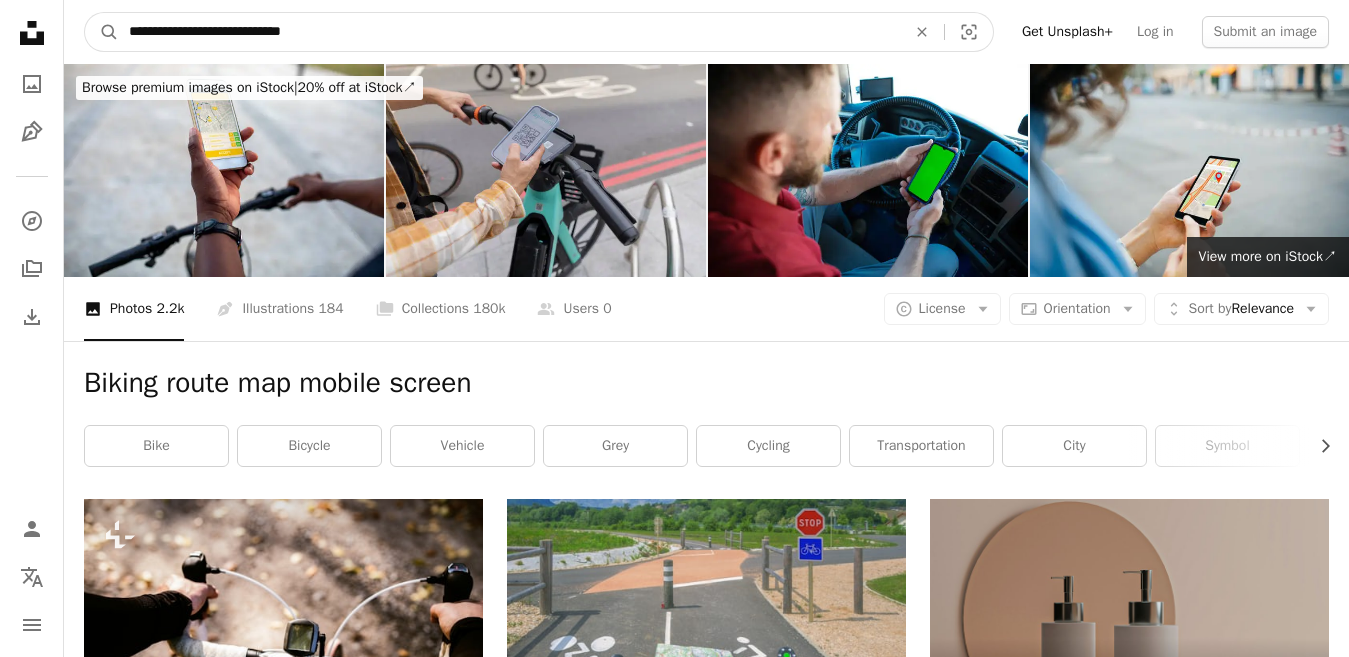 click on "**********" at bounding box center (509, 32) 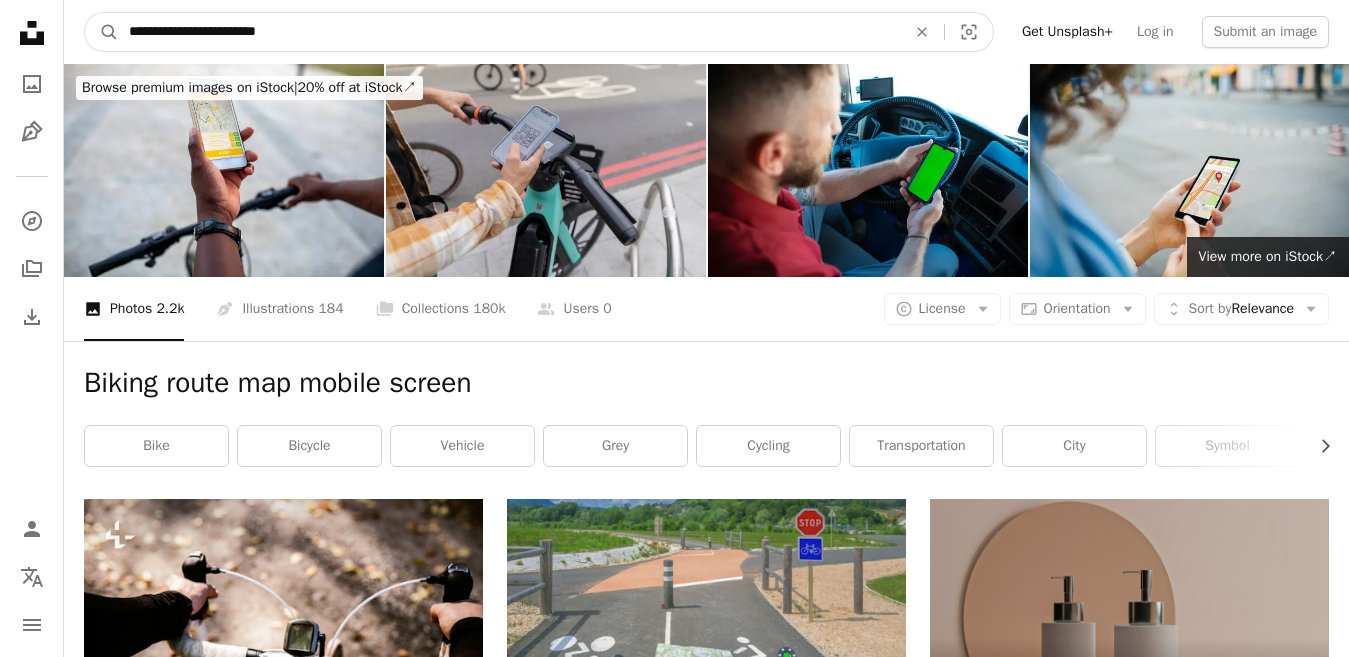 type on "**********" 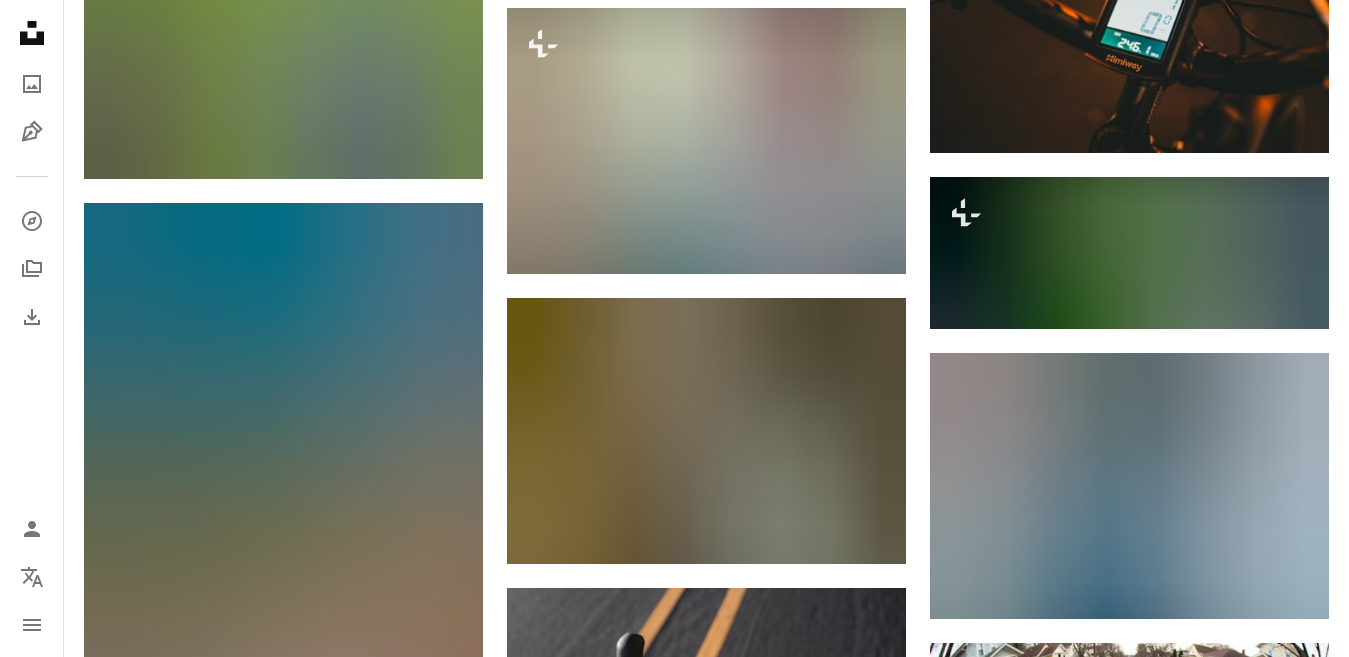 scroll, scrollTop: 1171, scrollLeft: 0, axis: vertical 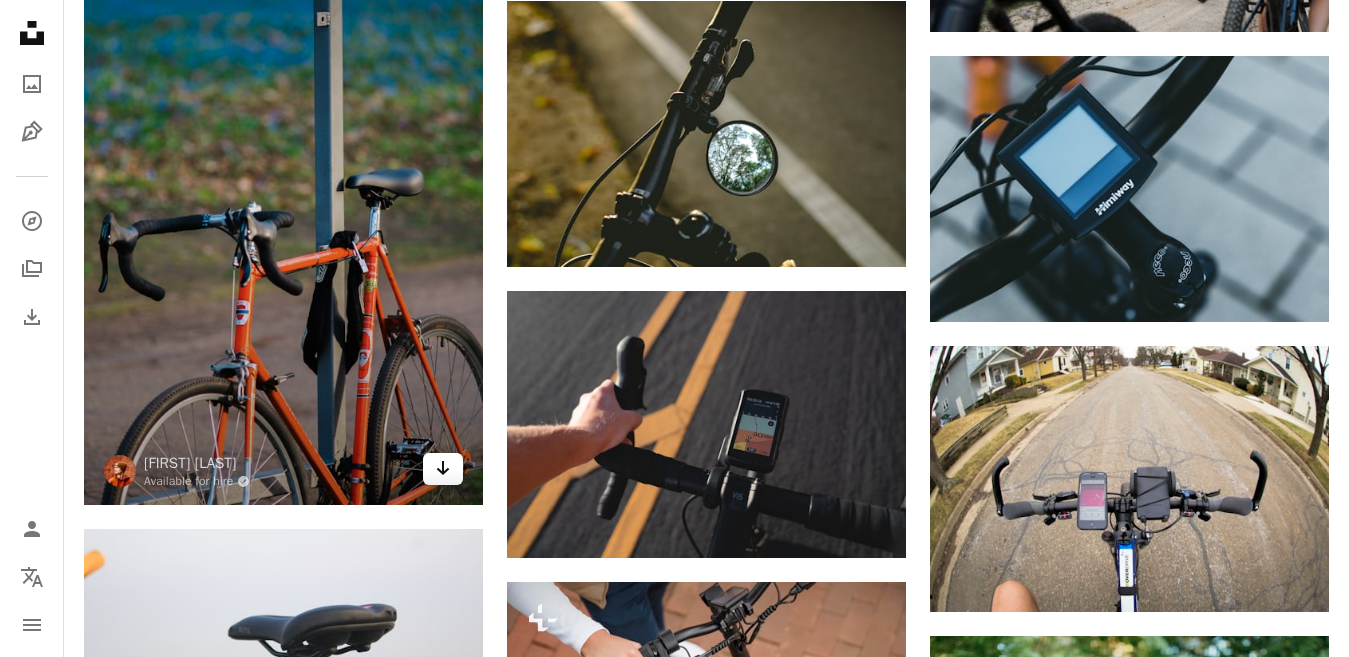click on "Arrow pointing down" 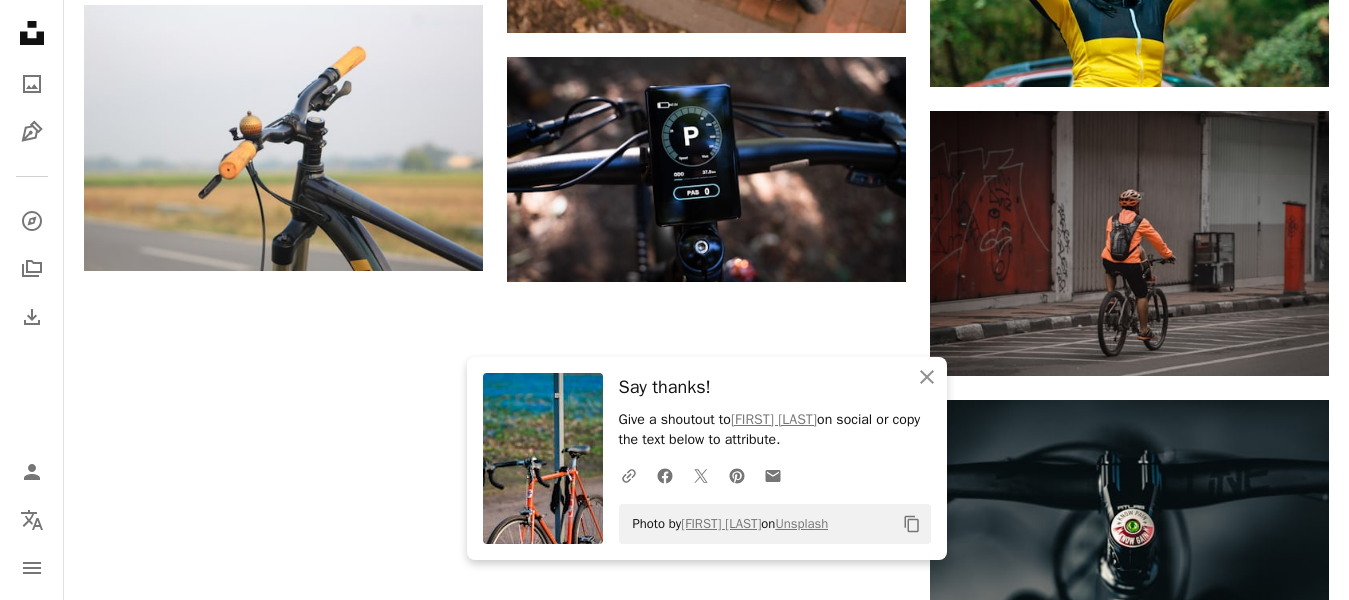 scroll, scrollTop: 2275, scrollLeft: 0, axis: vertical 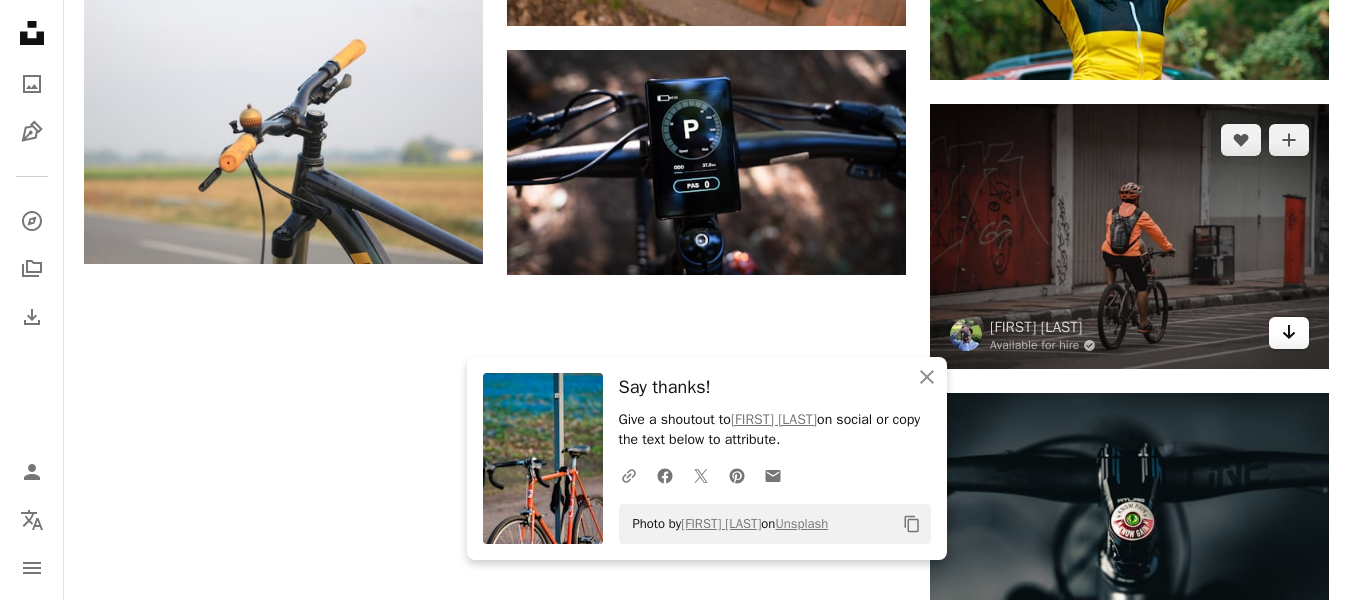 click 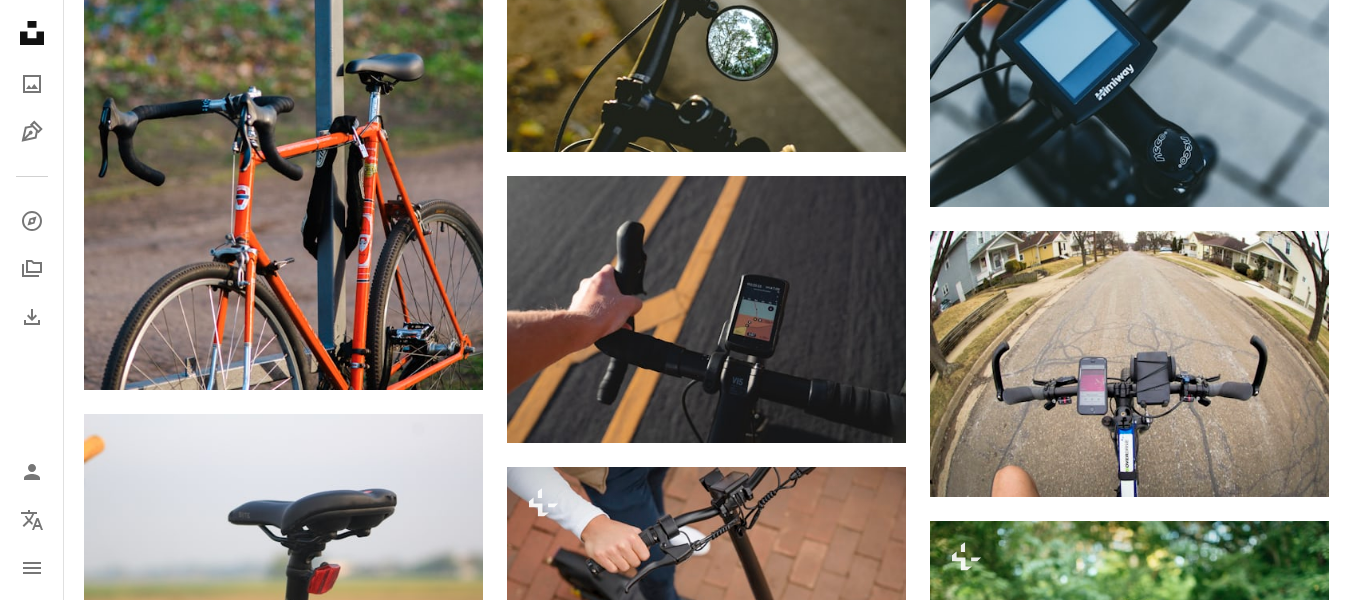 scroll, scrollTop: 0, scrollLeft: 0, axis: both 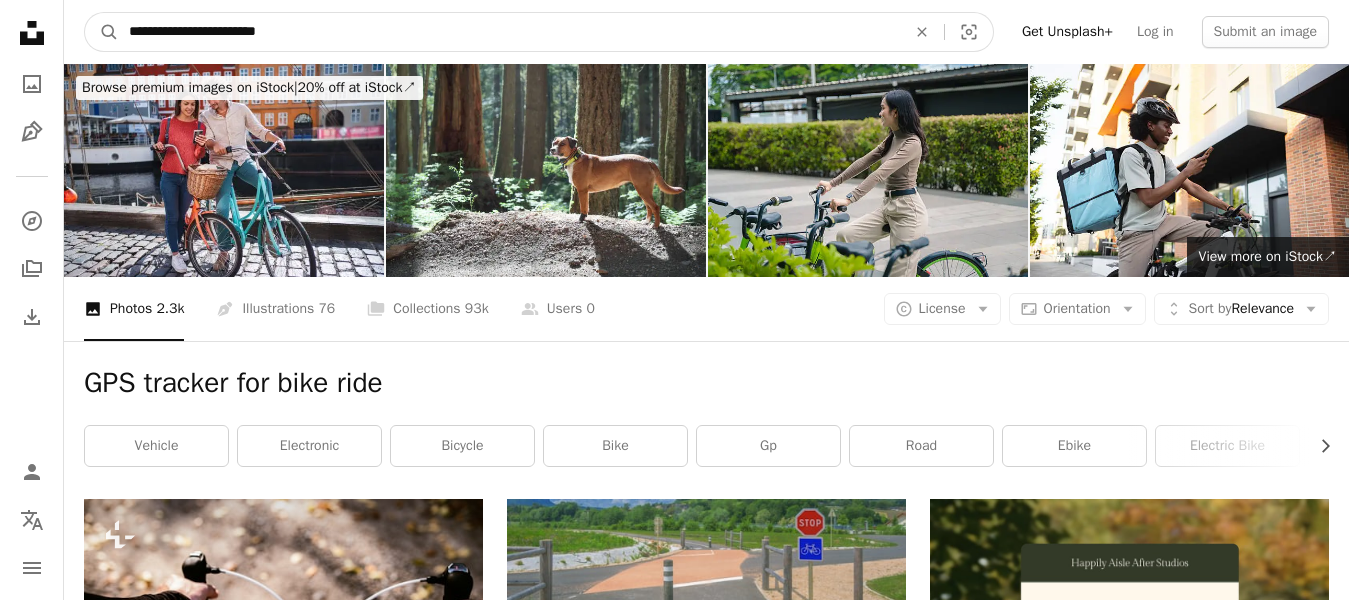 click on "**********" at bounding box center [509, 32] 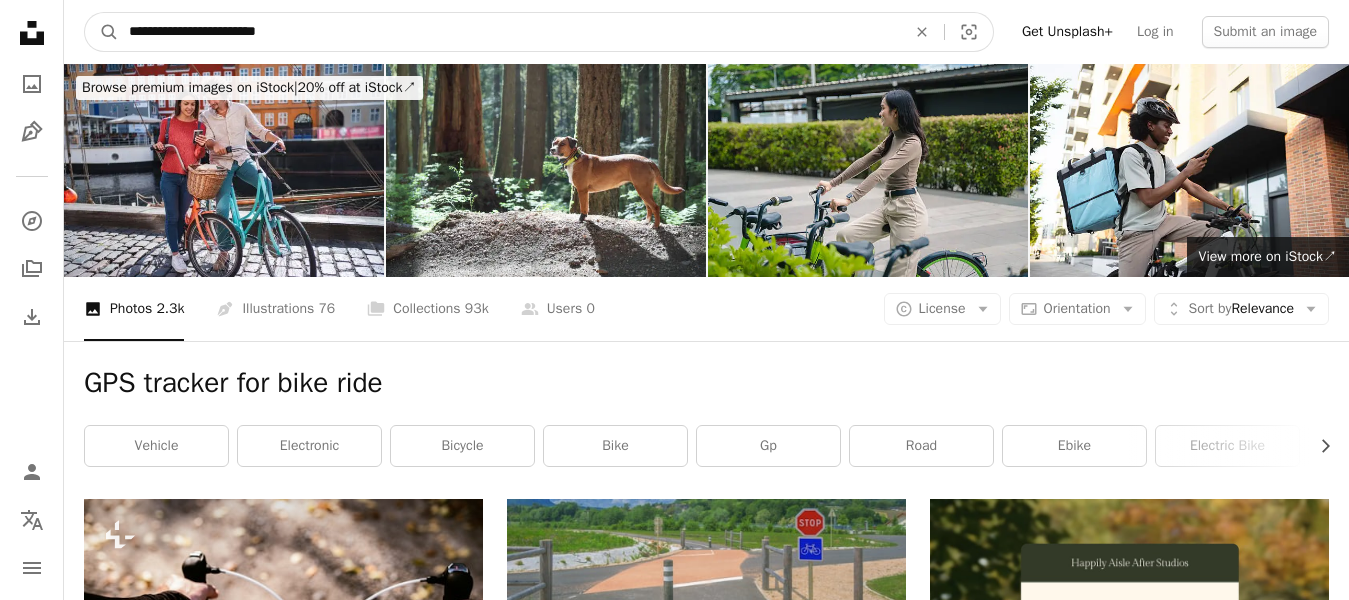 paste on "**********" 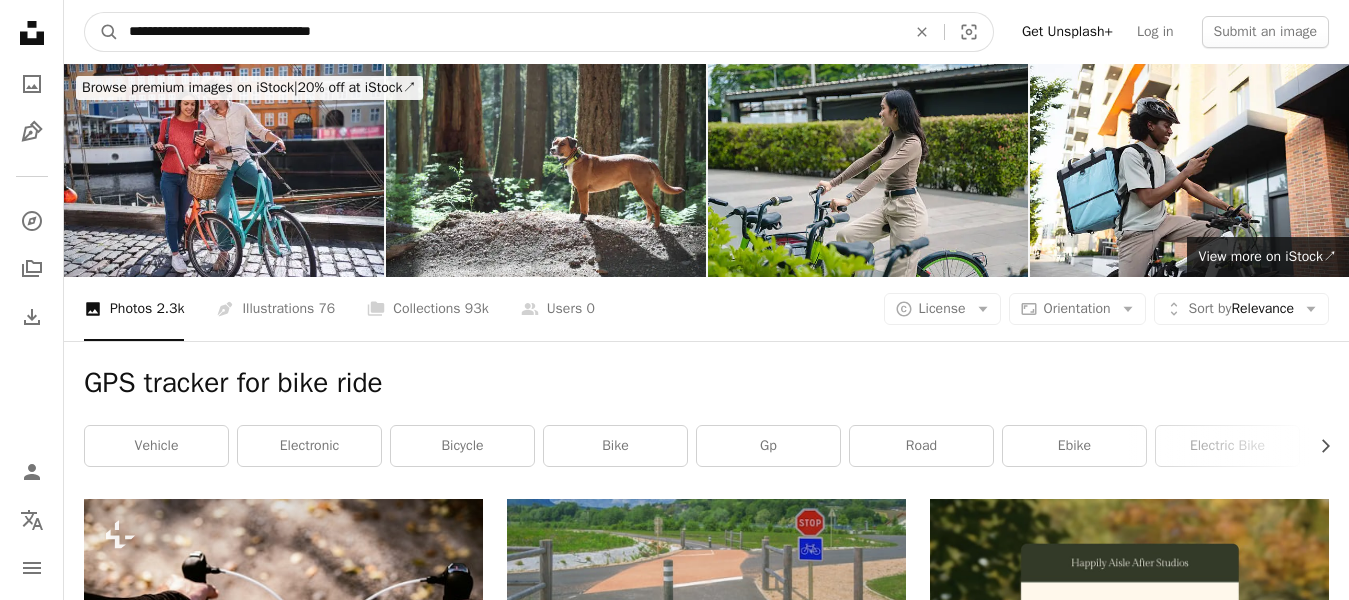 type on "**********" 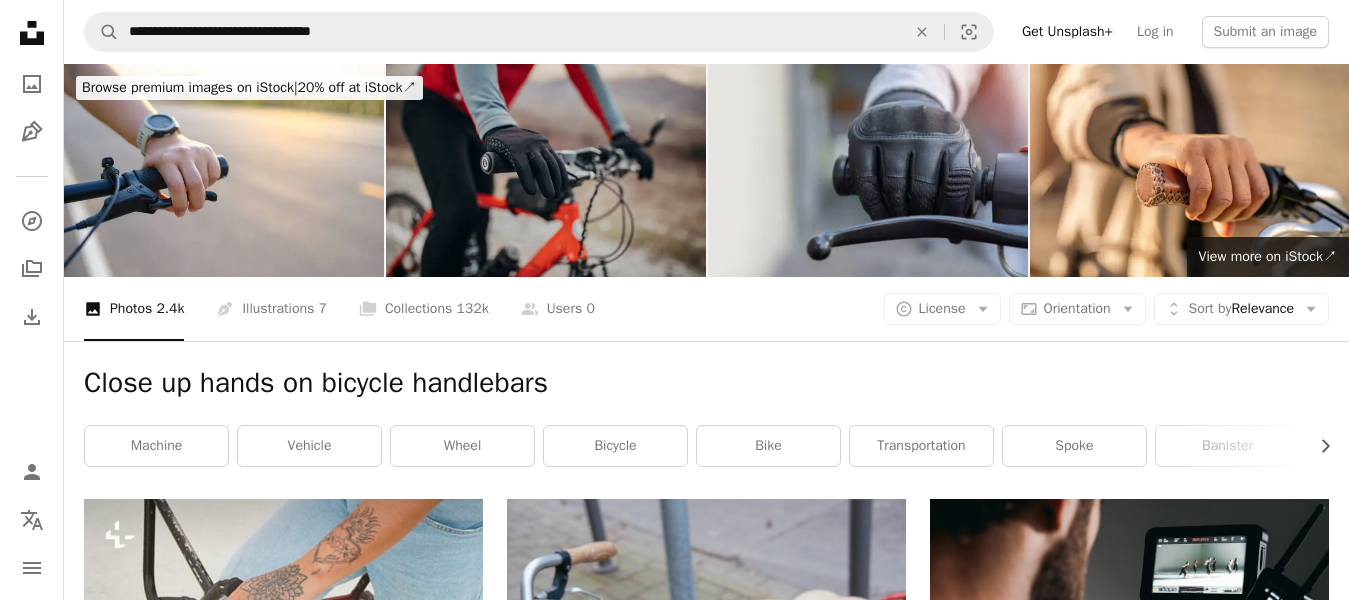 click at bounding box center [546, 170] 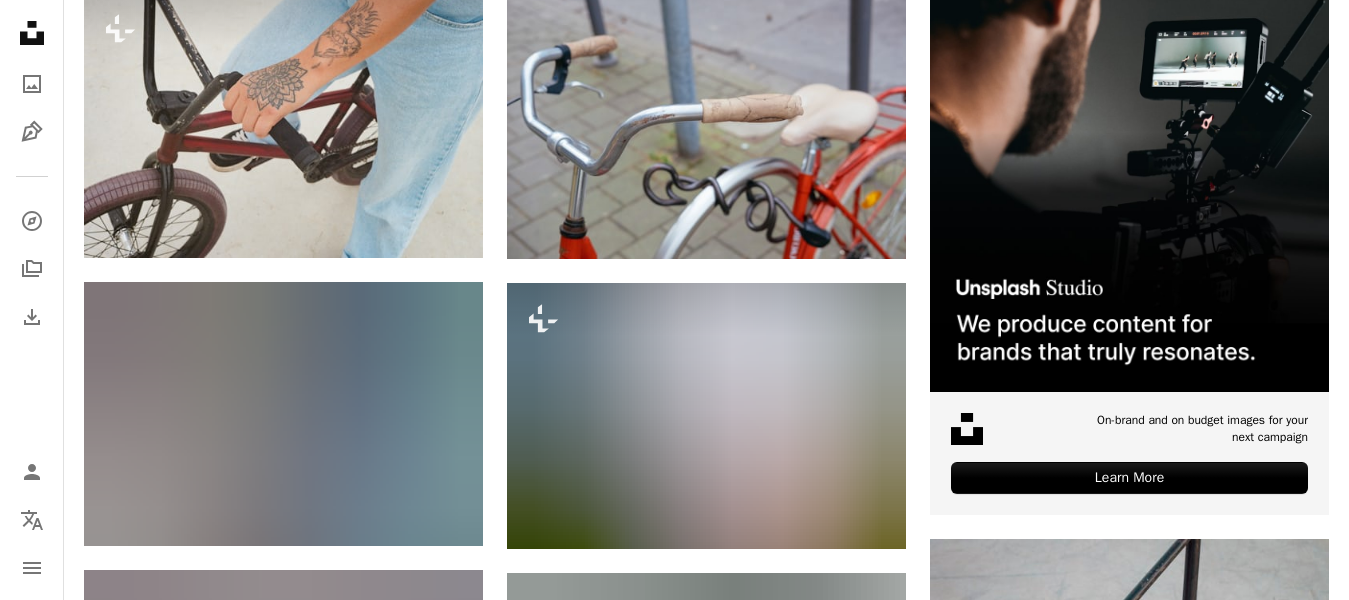 scroll, scrollTop: 514, scrollLeft: 0, axis: vertical 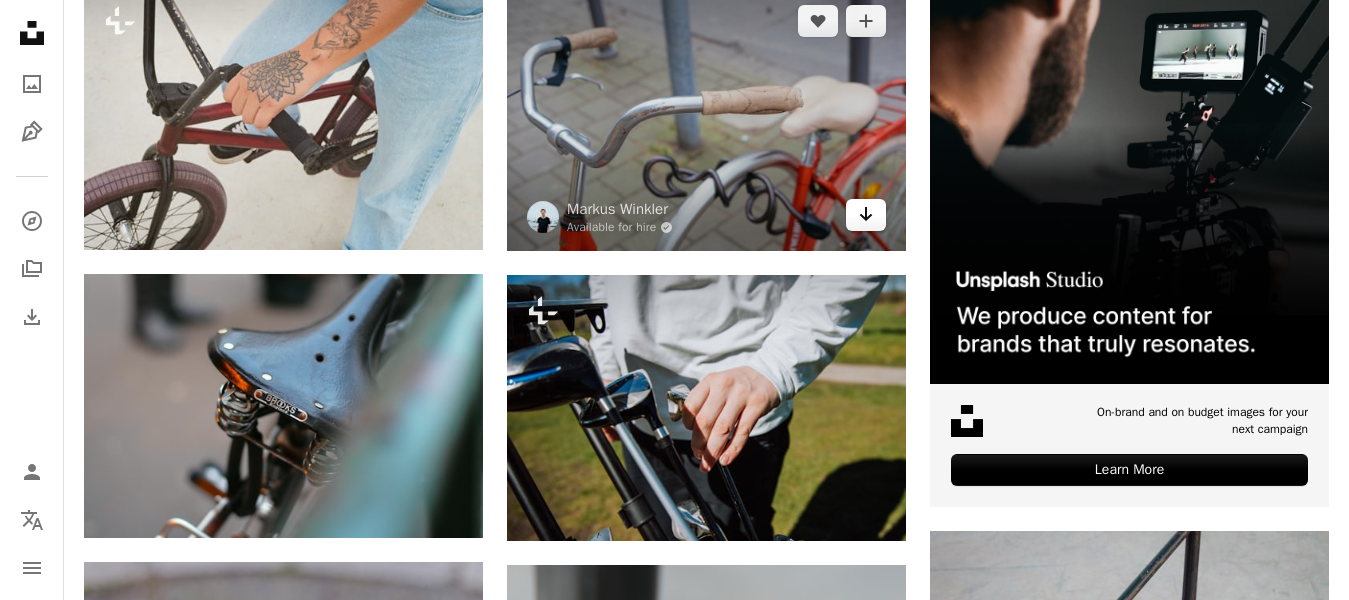 click 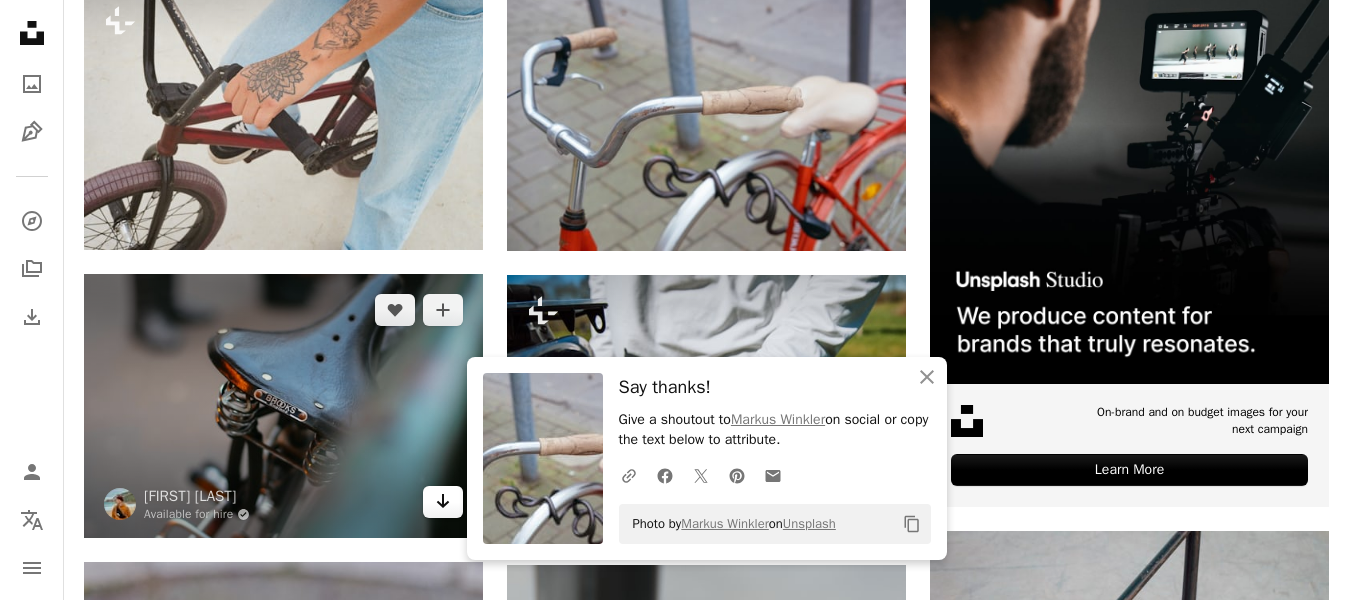 click 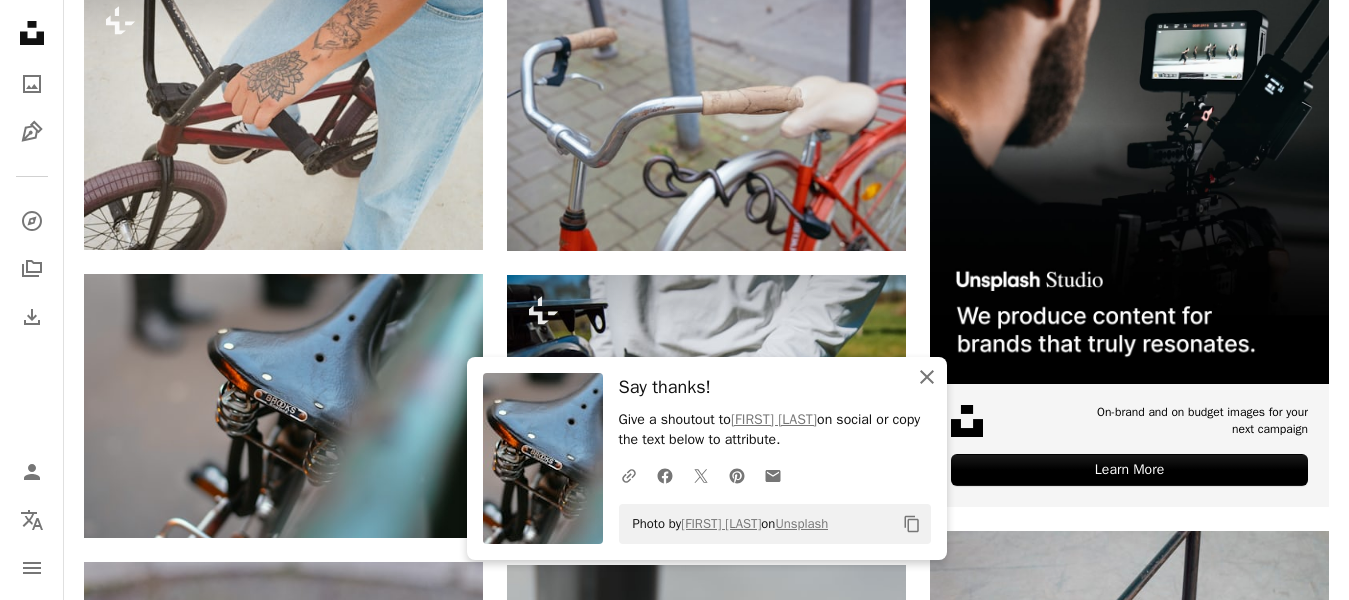 click on "An X shape" 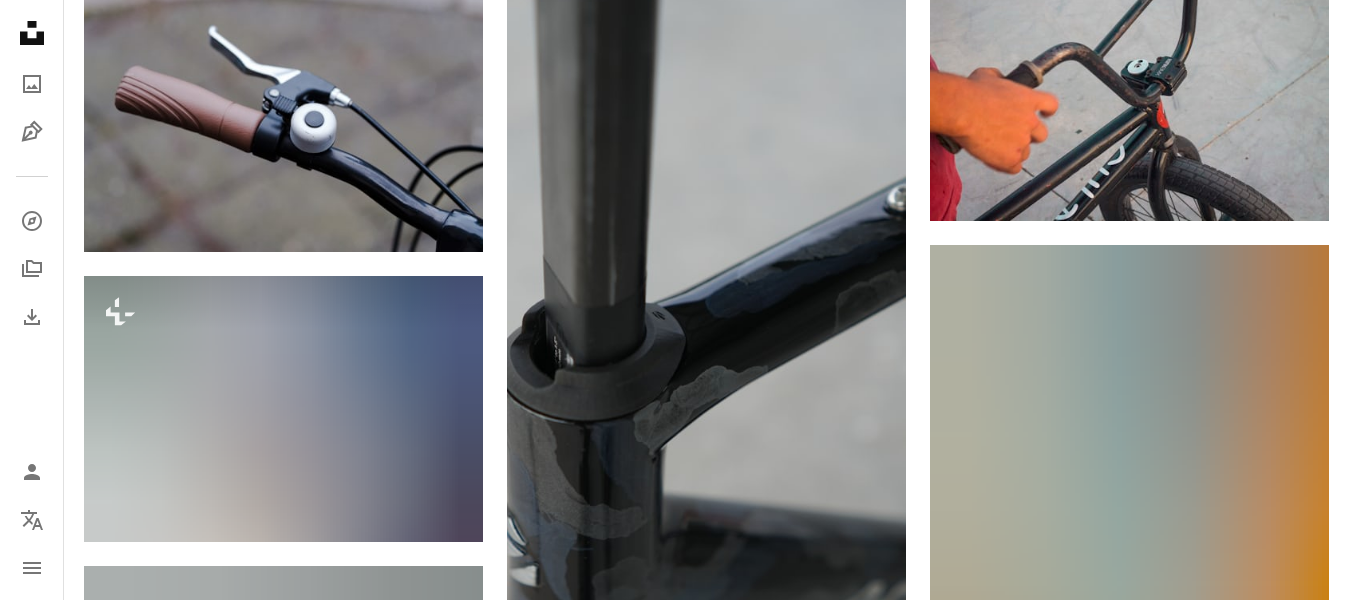 scroll, scrollTop: 1098, scrollLeft: 0, axis: vertical 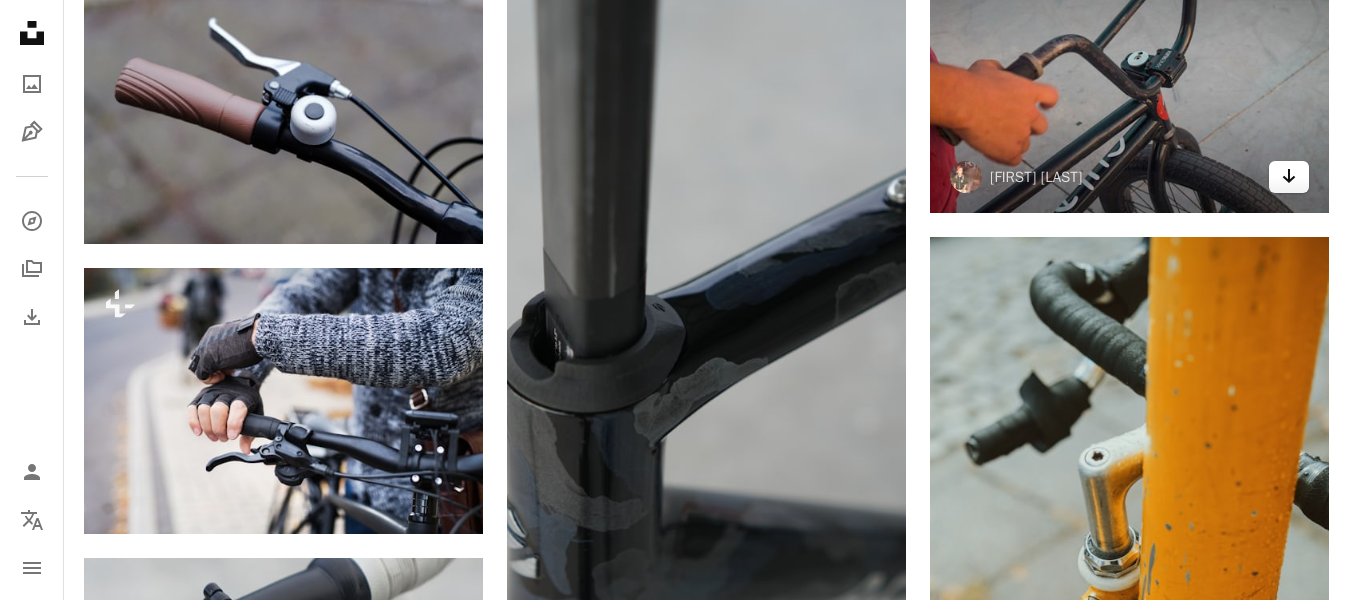 click on "Arrow pointing down" 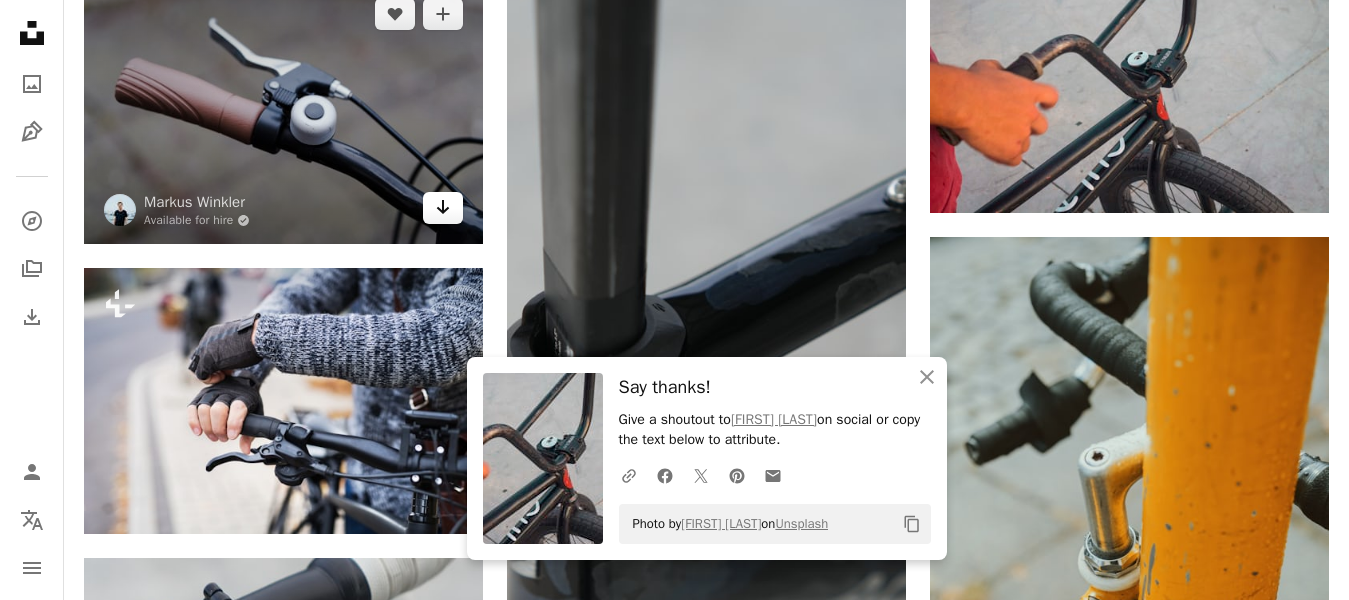 click on "Arrow pointing down" at bounding box center (443, 208) 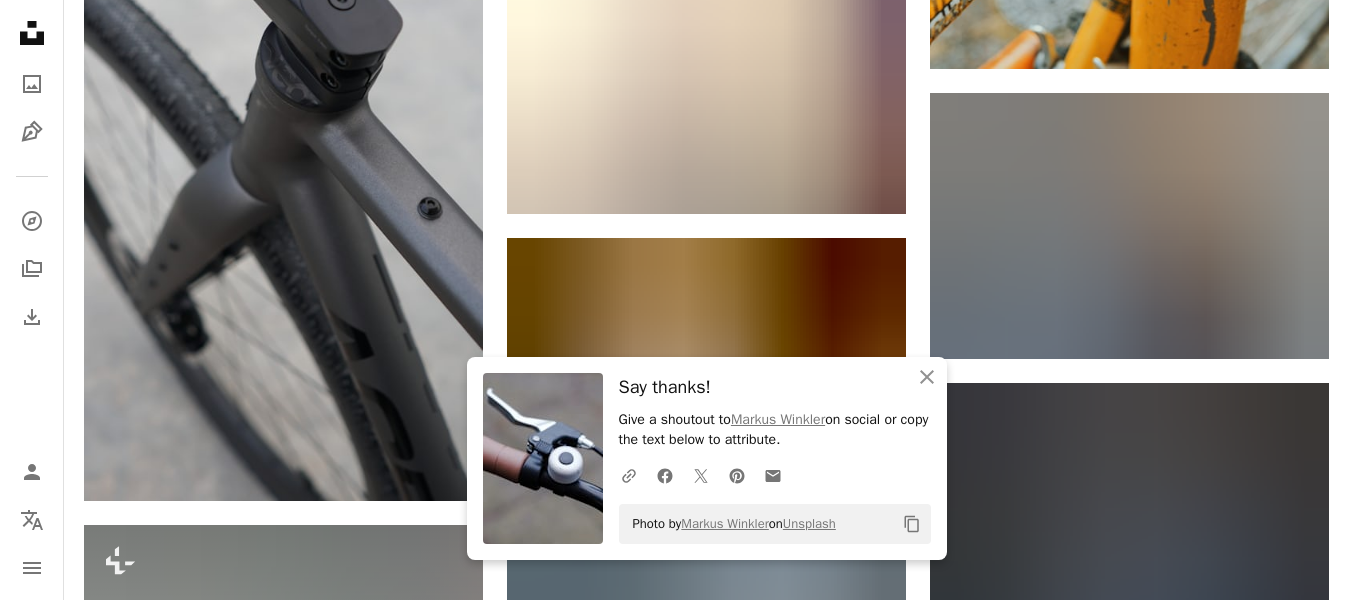 scroll, scrollTop: 1888, scrollLeft: 0, axis: vertical 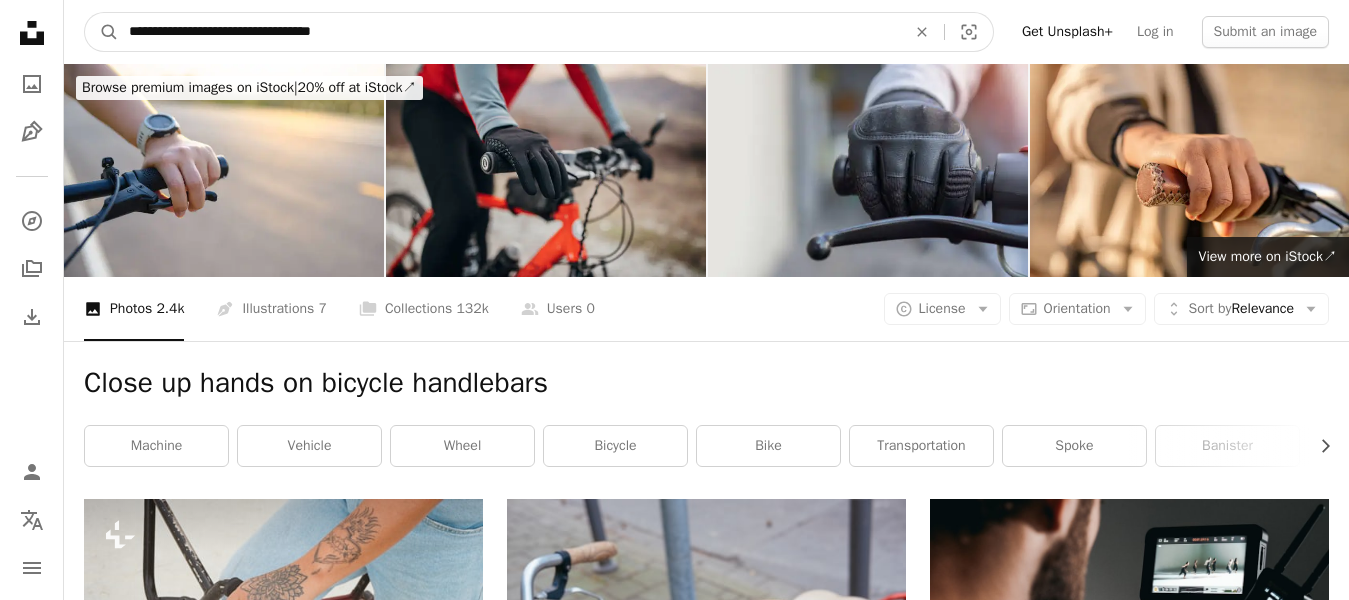 click on "**********" at bounding box center (509, 32) 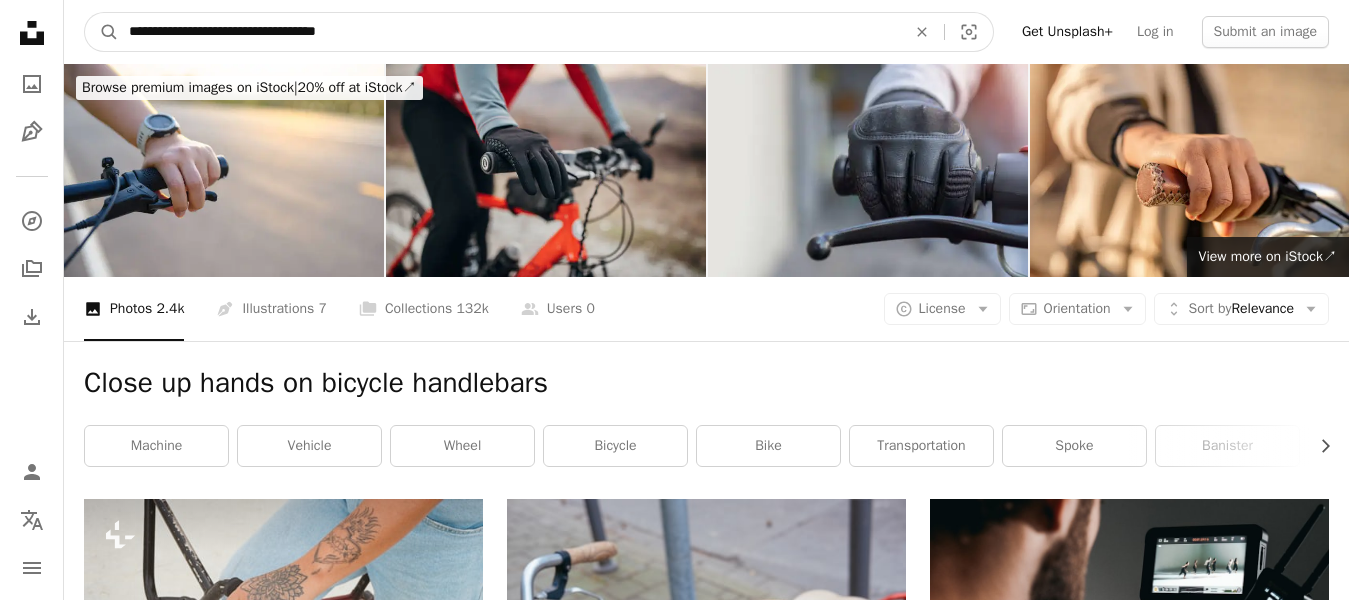 type on "**********" 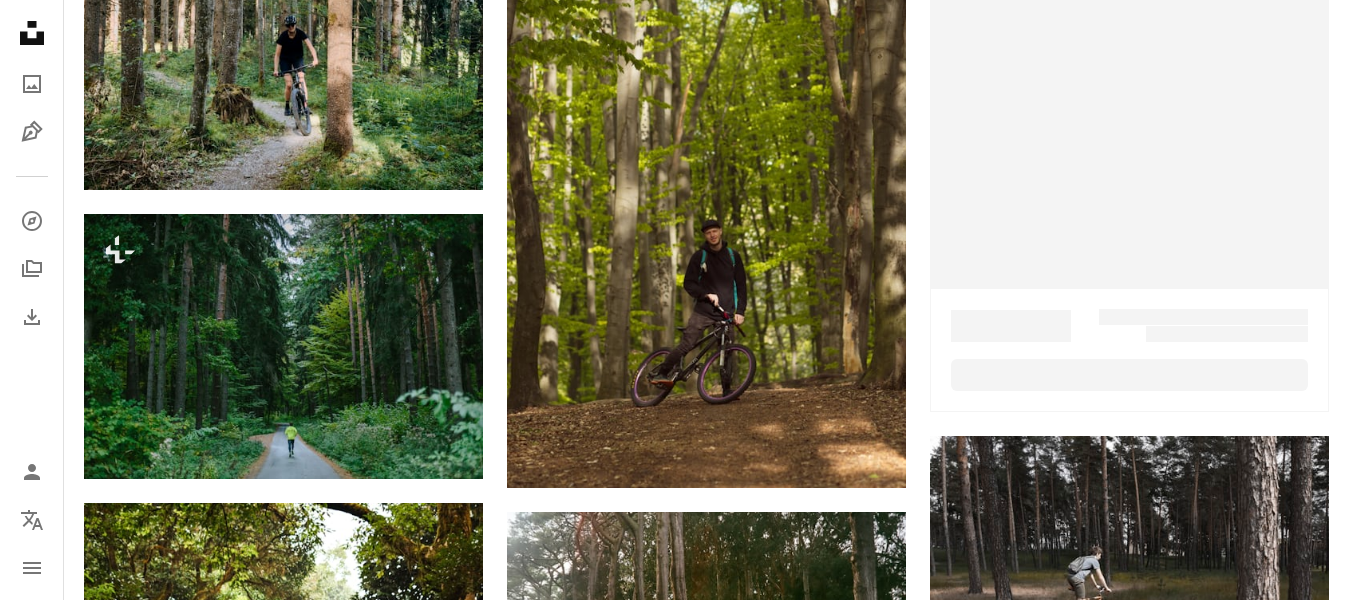 scroll, scrollTop: 647, scrollLeft: 0, axis: vertical 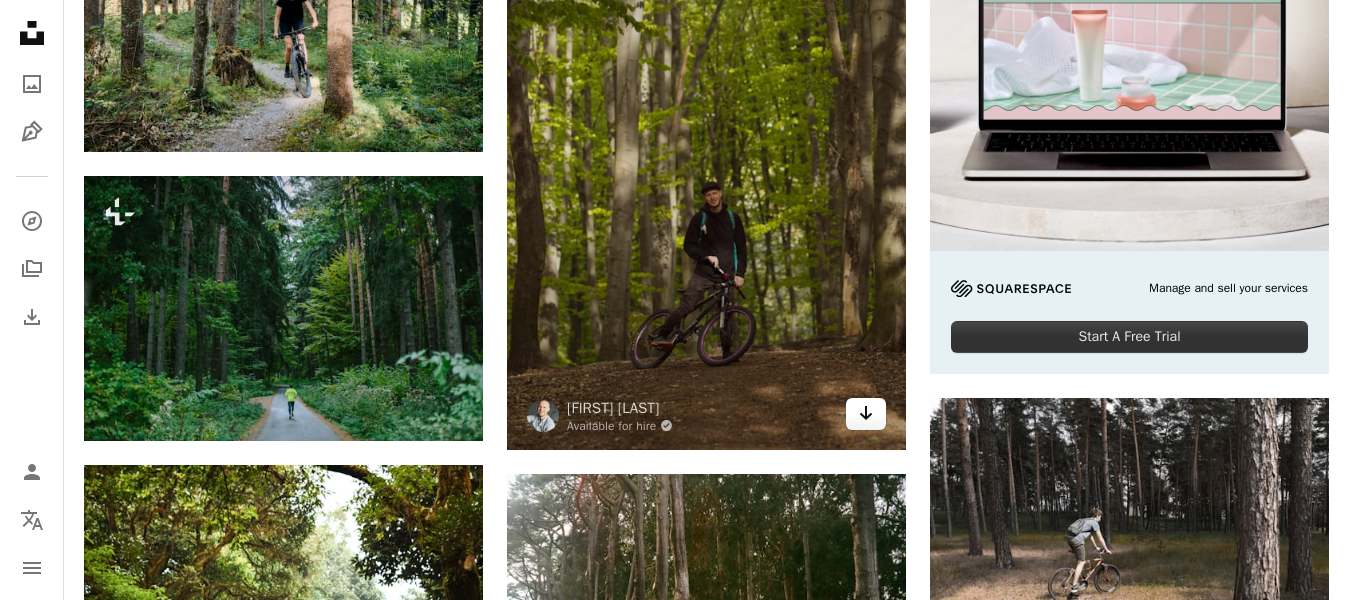click on "Arrow pointing down" 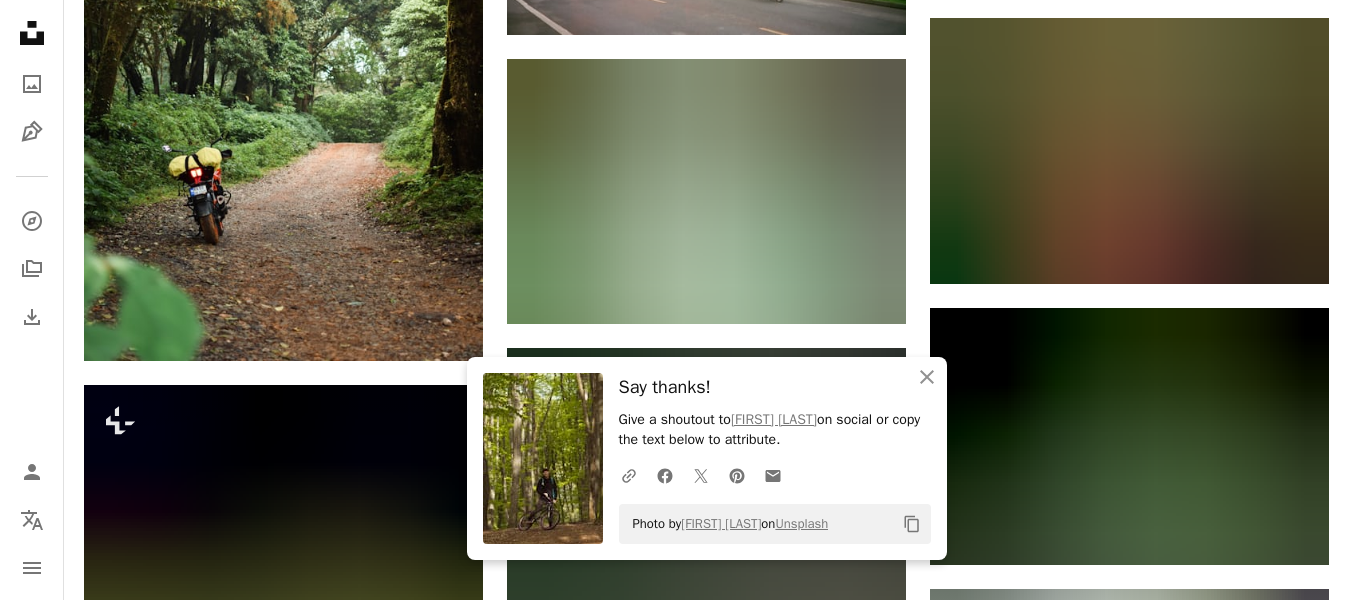 scroll, scrollTop: 1360, scrollLeft: 0, axis: vertical 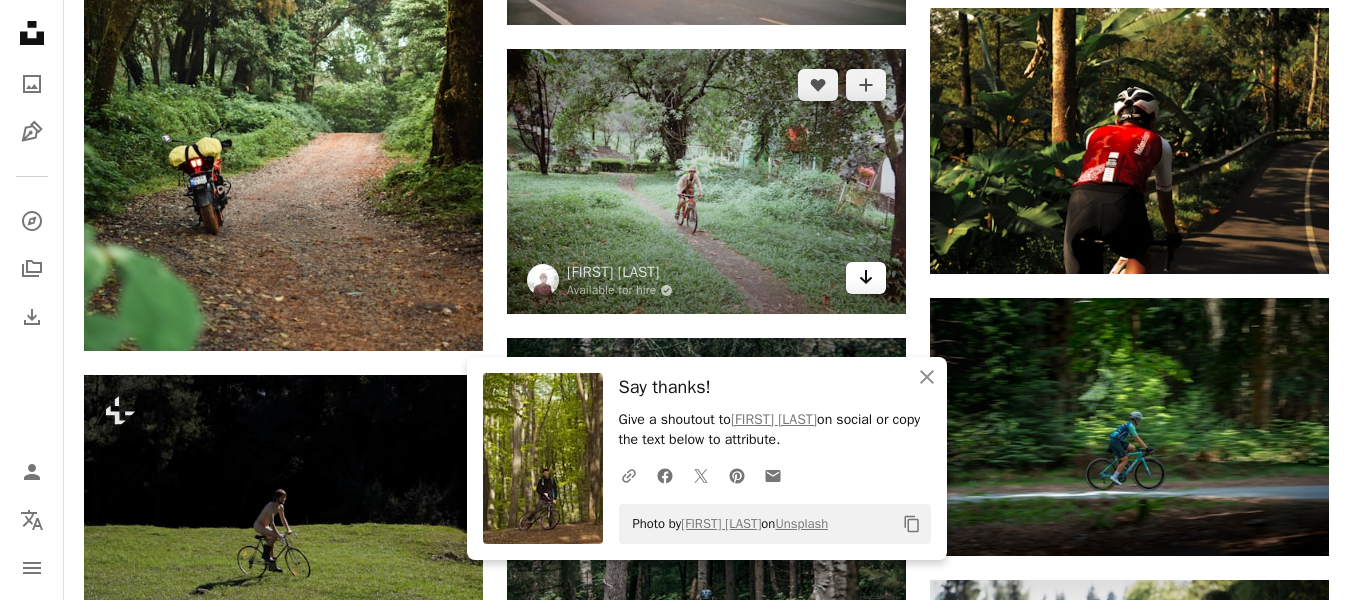 click on "Arrow pointing down" 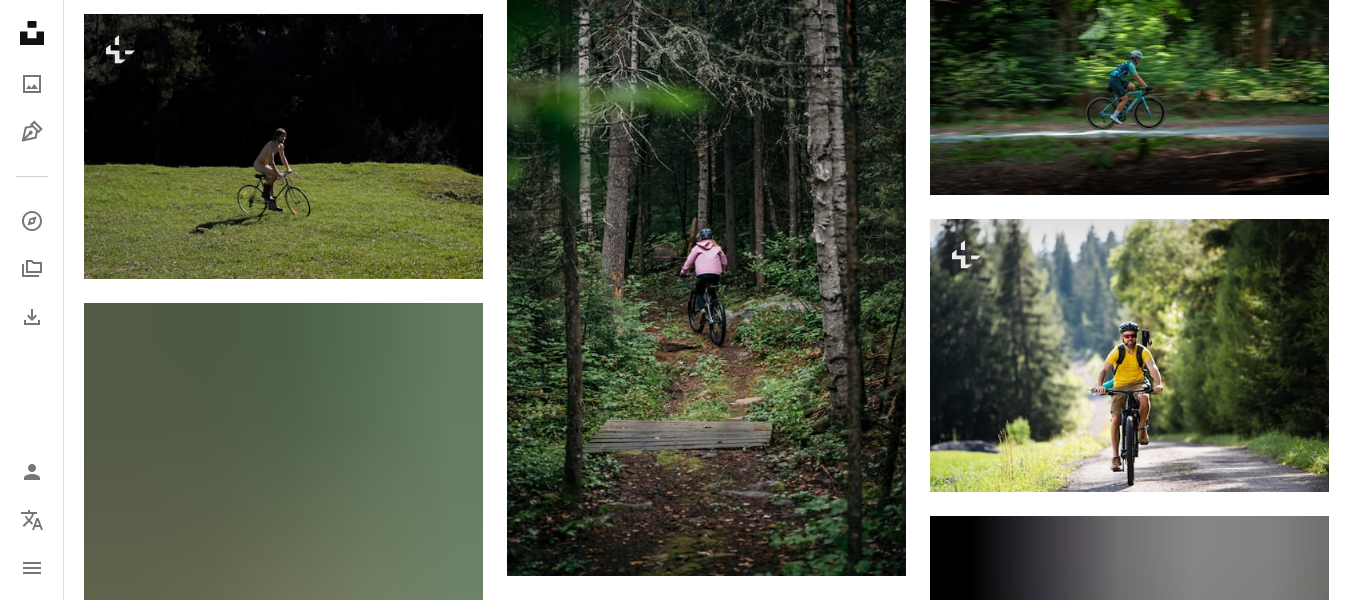 scroll, scrollTop: 1740, scrollLeft: 0, axis: vertical 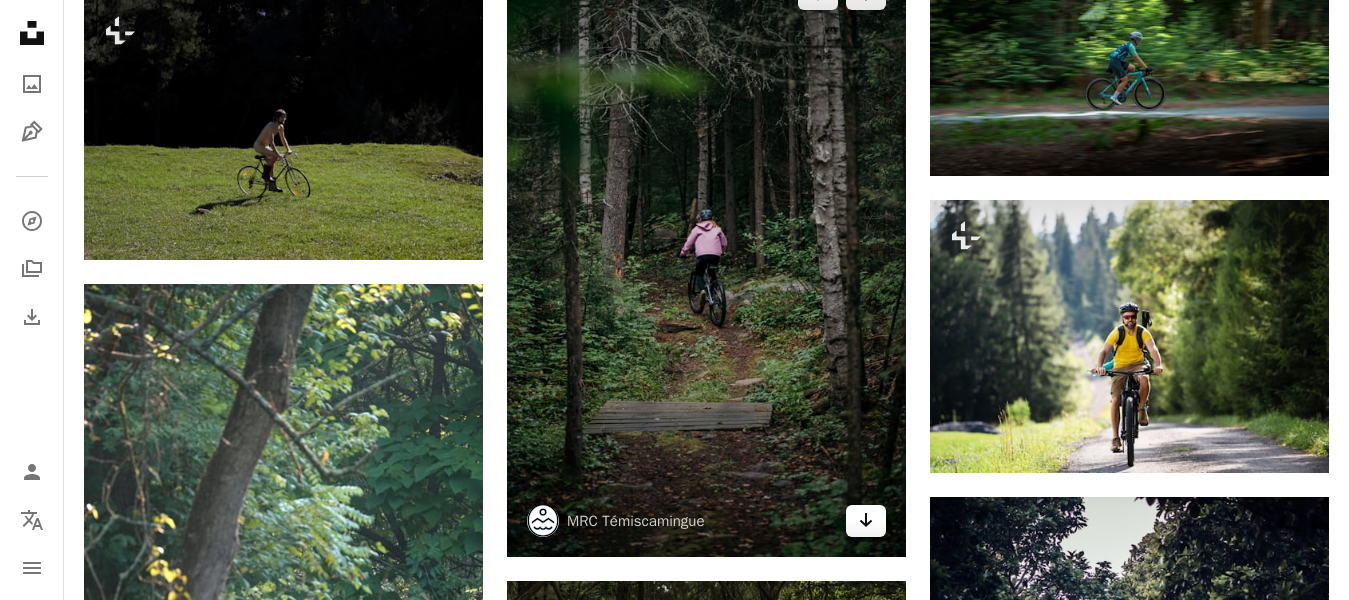 click on "Arrow pointing down" 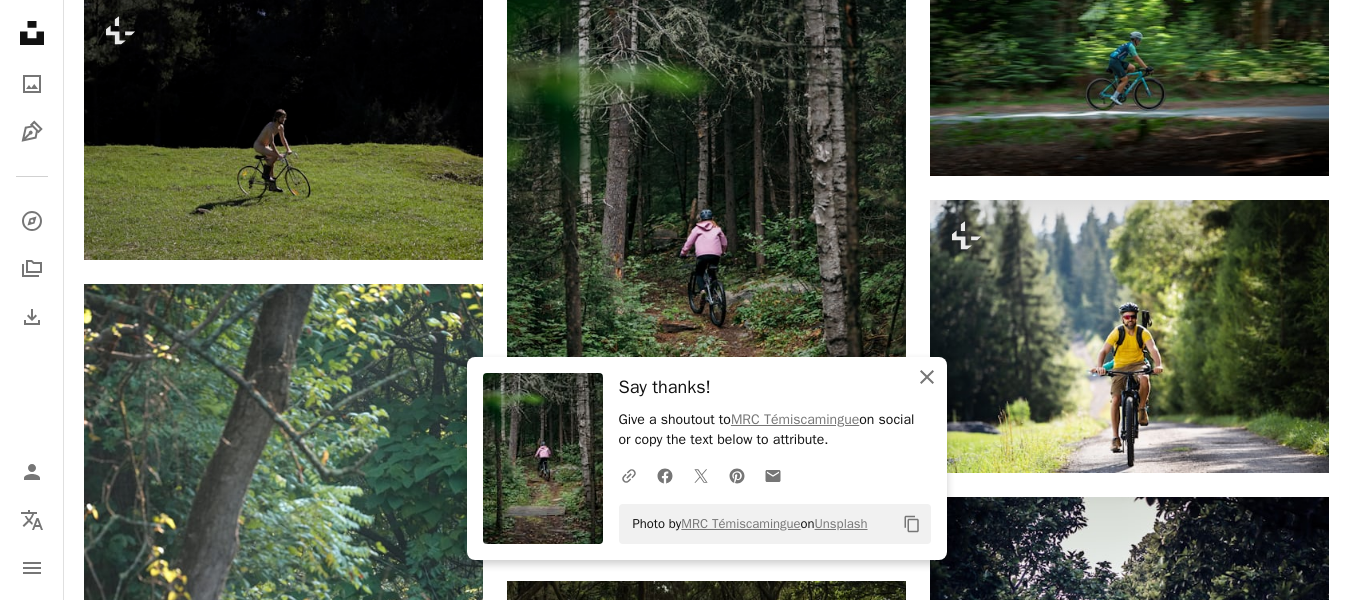 click on "An X shape" 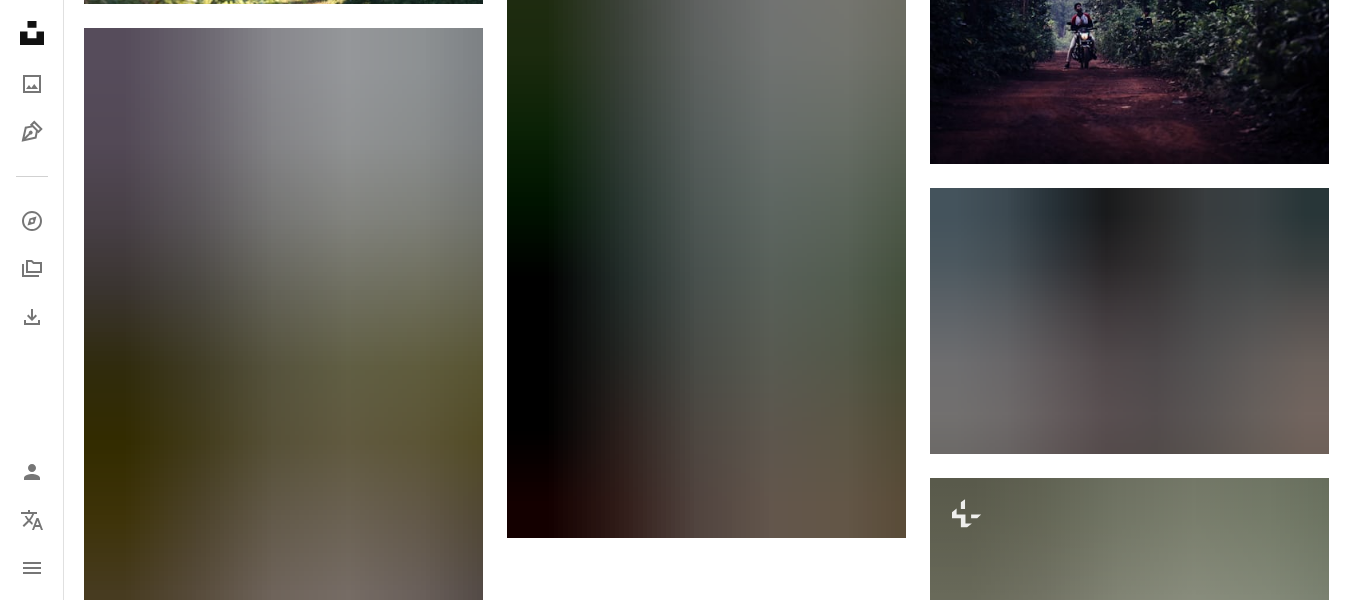 scroll, scrollTop: 2682, scrollLeft: 0, axis: vertical 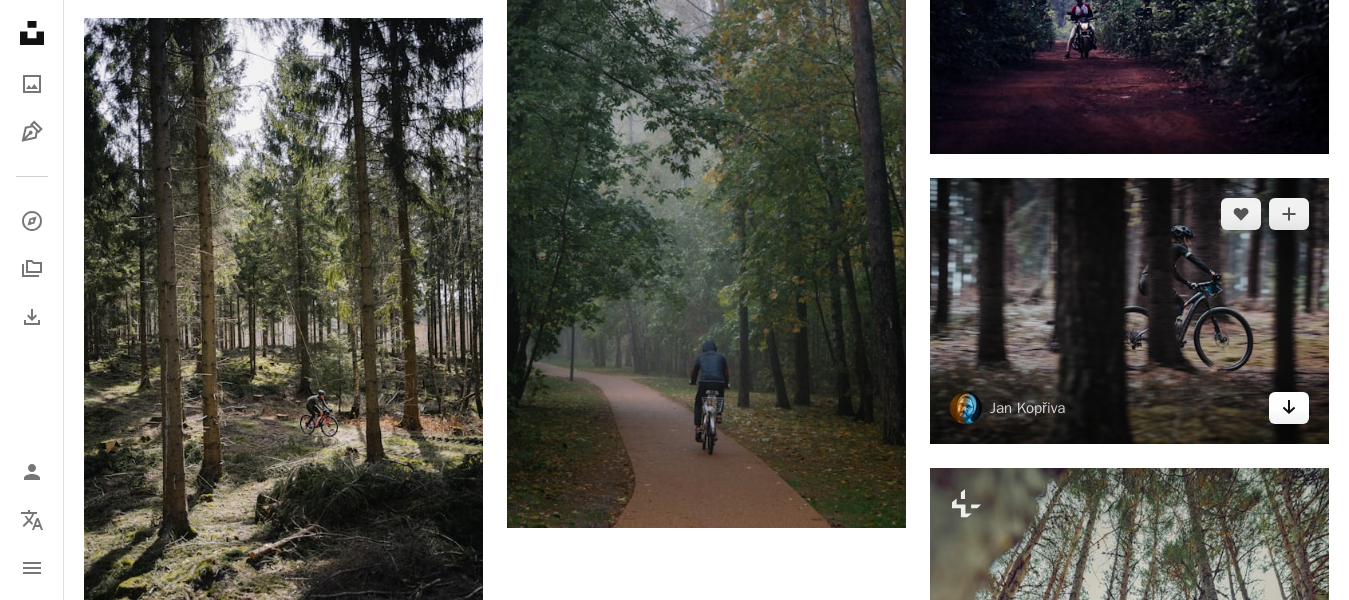 click on "Arrow pointing down" 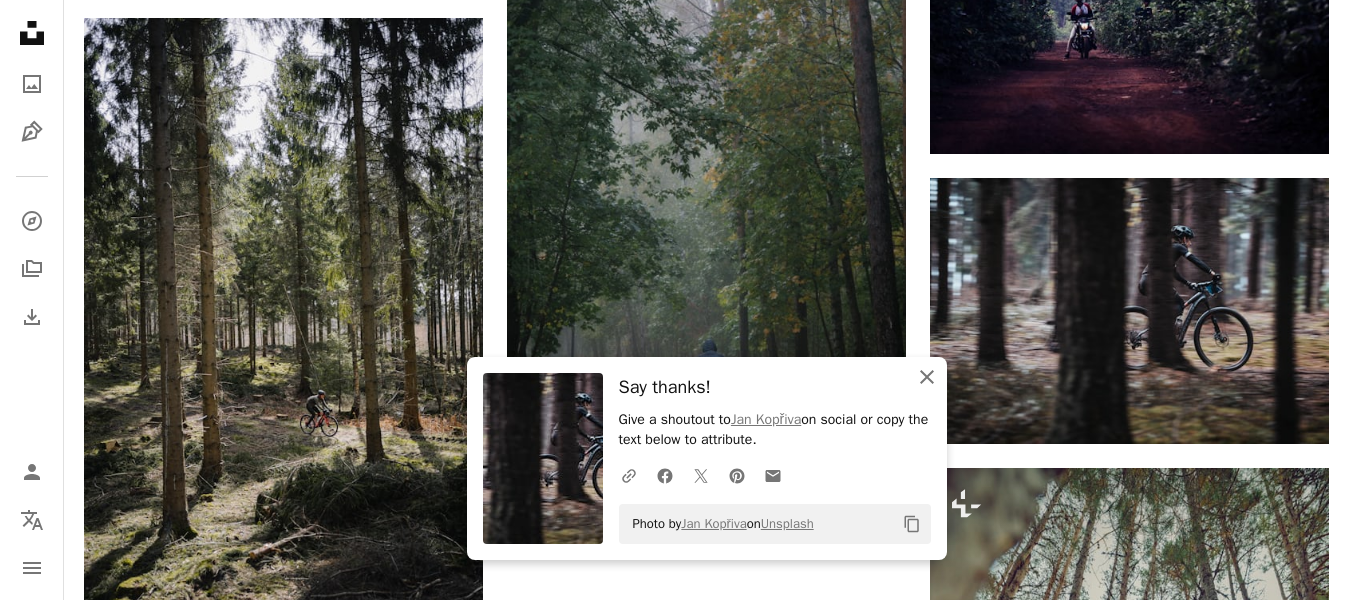 click 